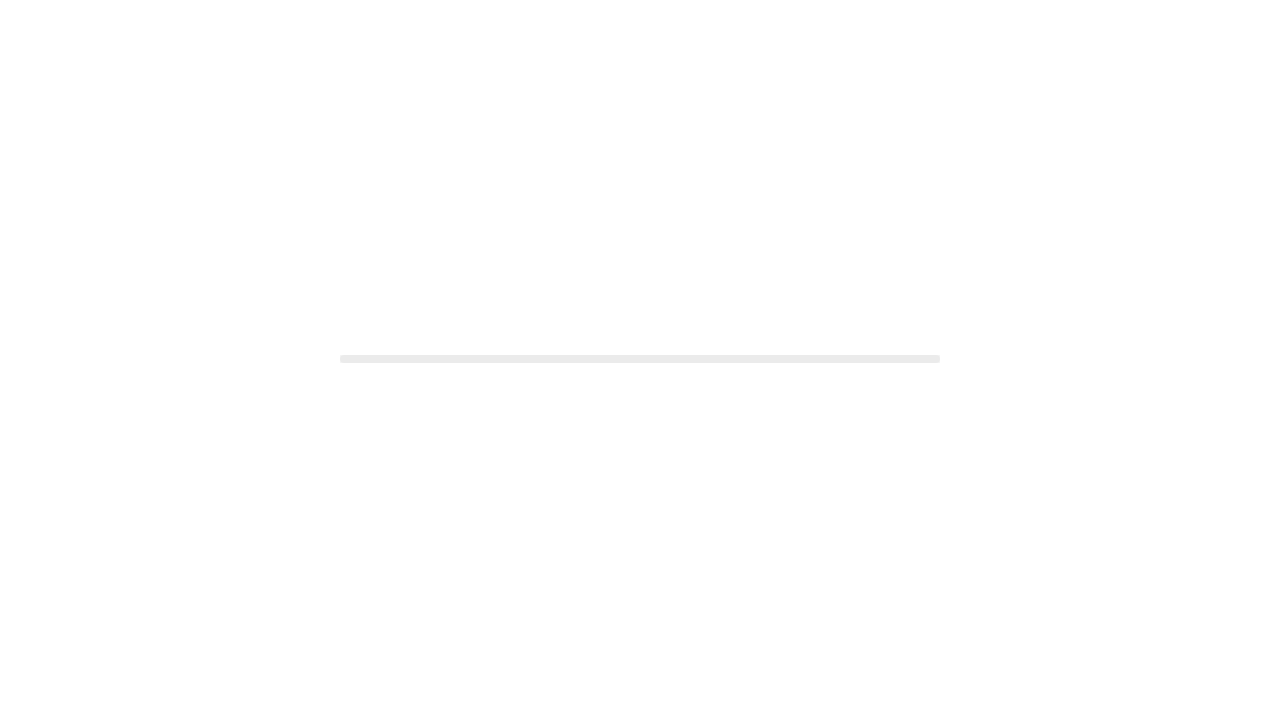 scroll, scrollTop: 0, scrollLeft: 0, axis: both 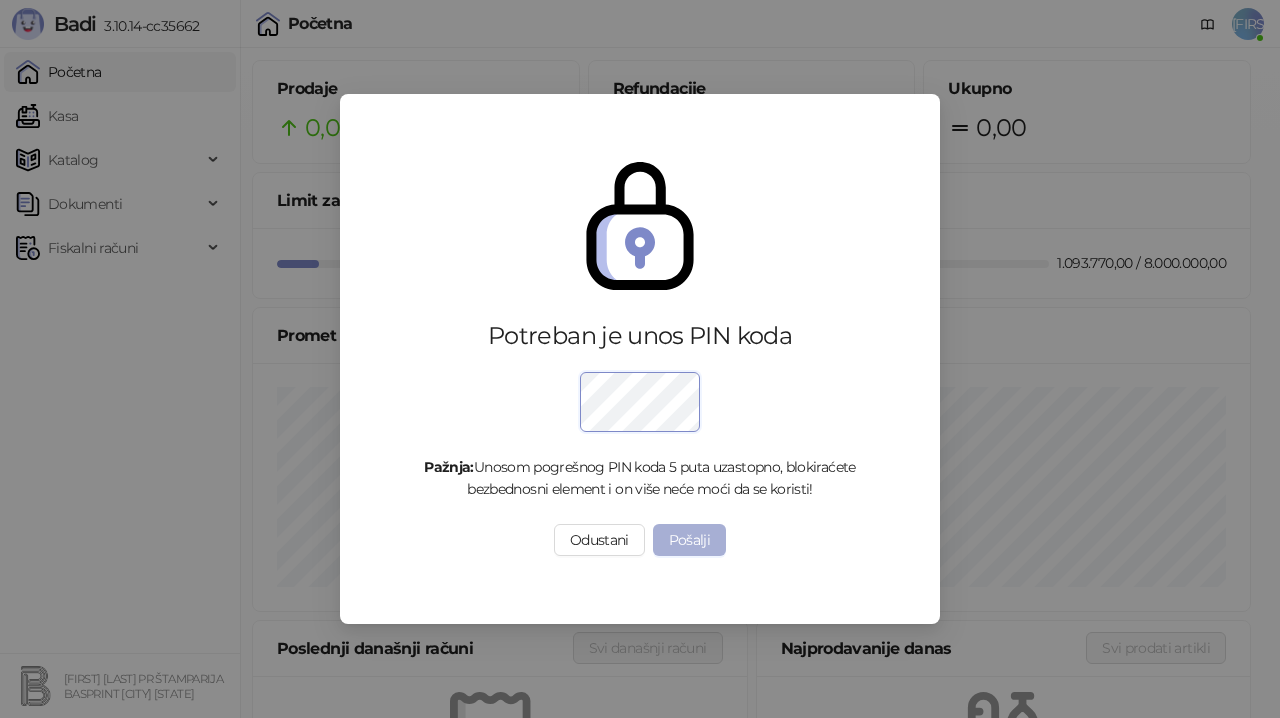 click on "Pošalji" at bounding box center [690, 540] 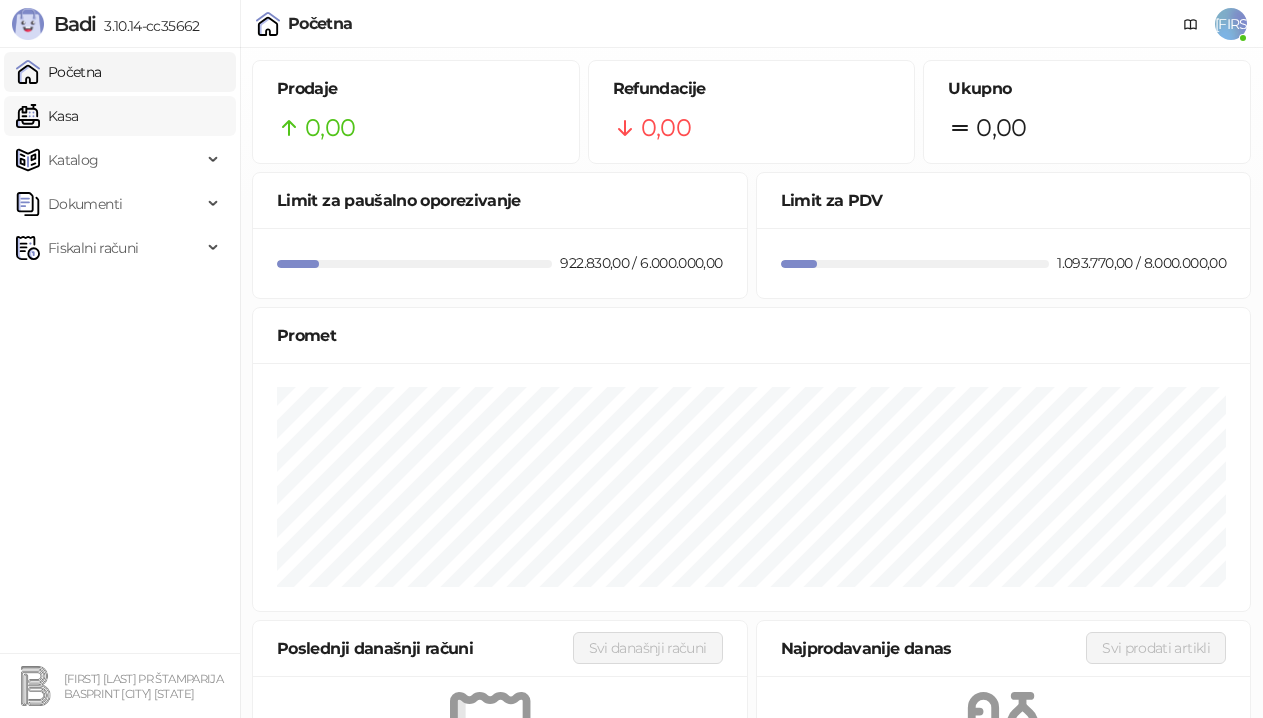 click on "Kasa" at bounding box center (47, 116) 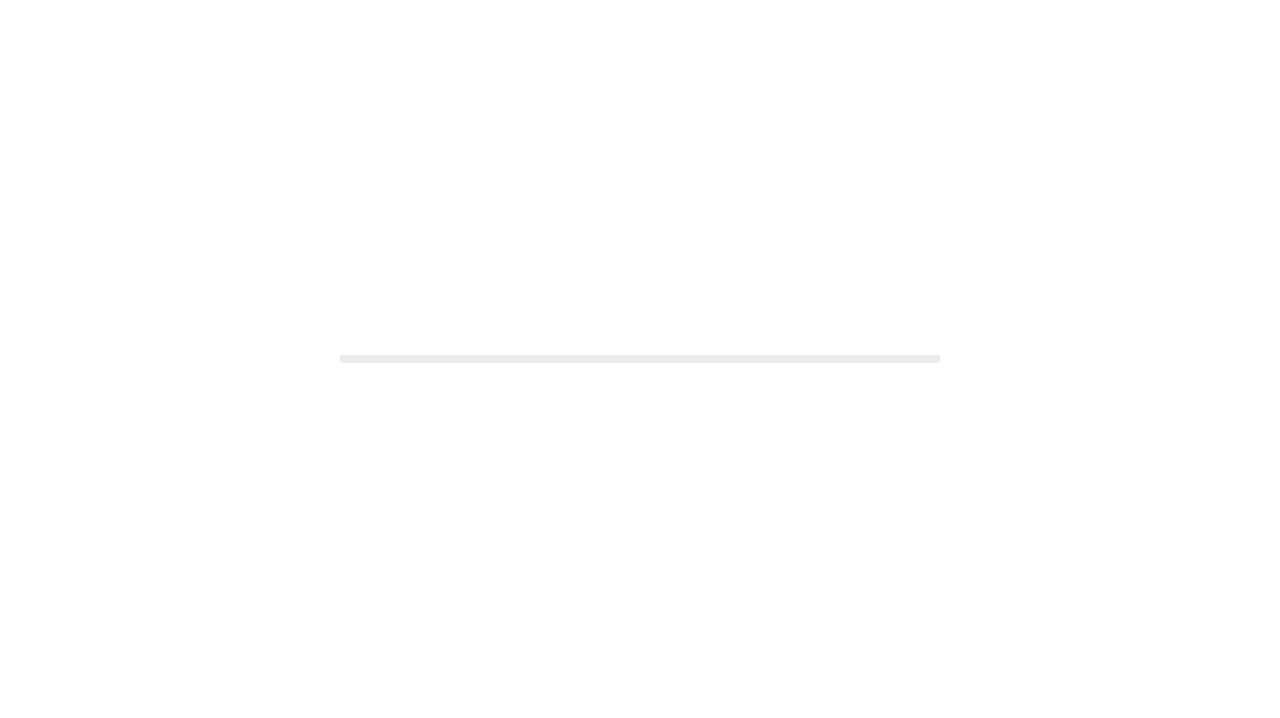 scroll, scrollTop: 0, scrollLeft: 0, axis: both 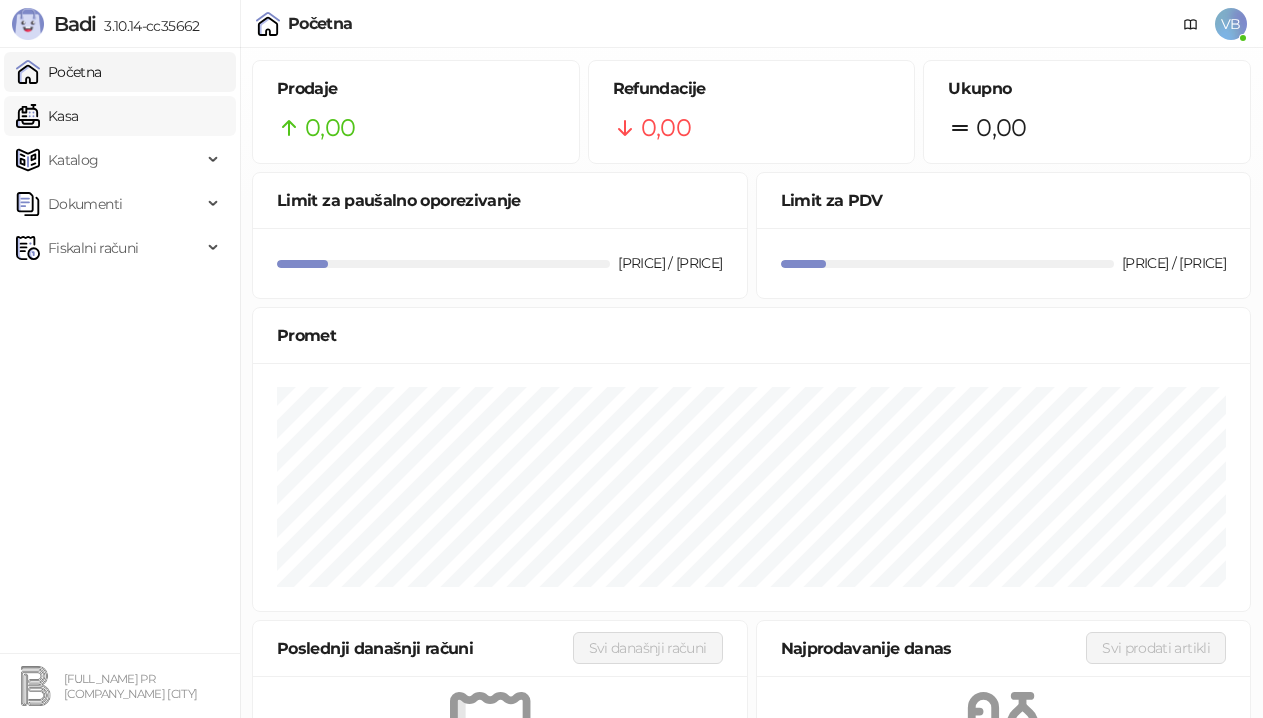 click on "Kasa" at bounding box center (47, 116) 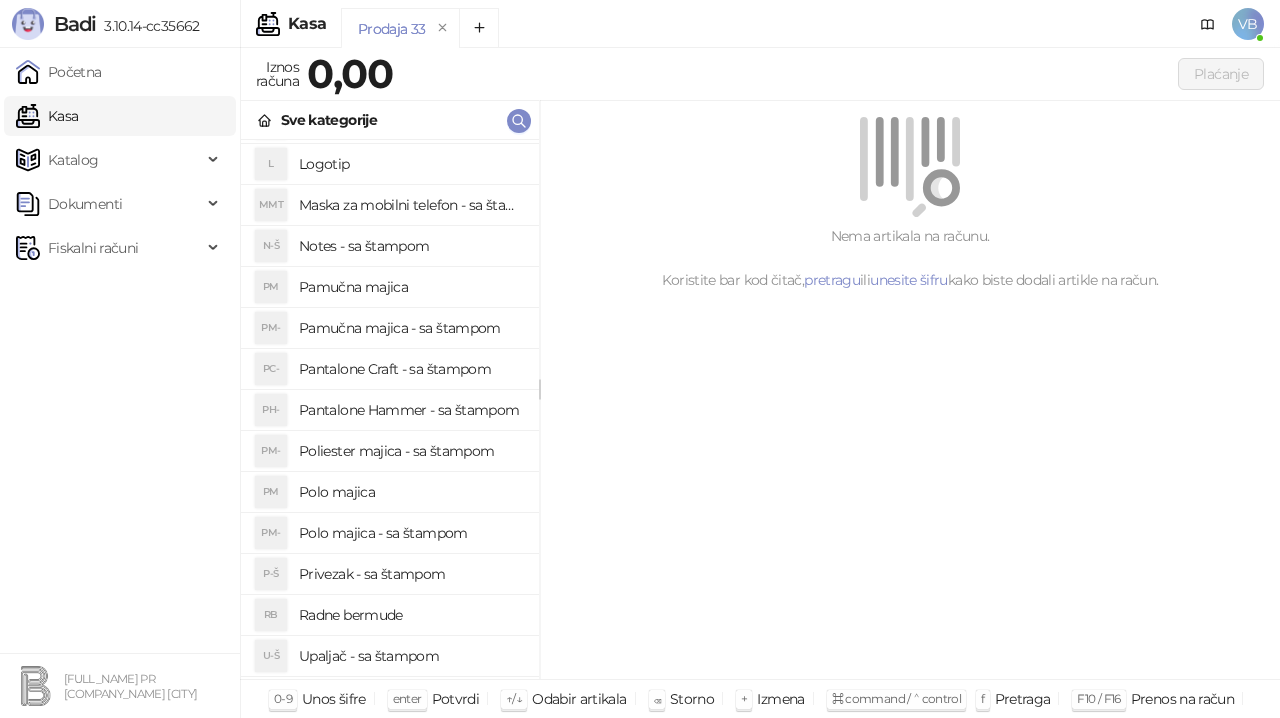 scroll, scrollTop: 247, scrollLeft: 0, axis: vertical 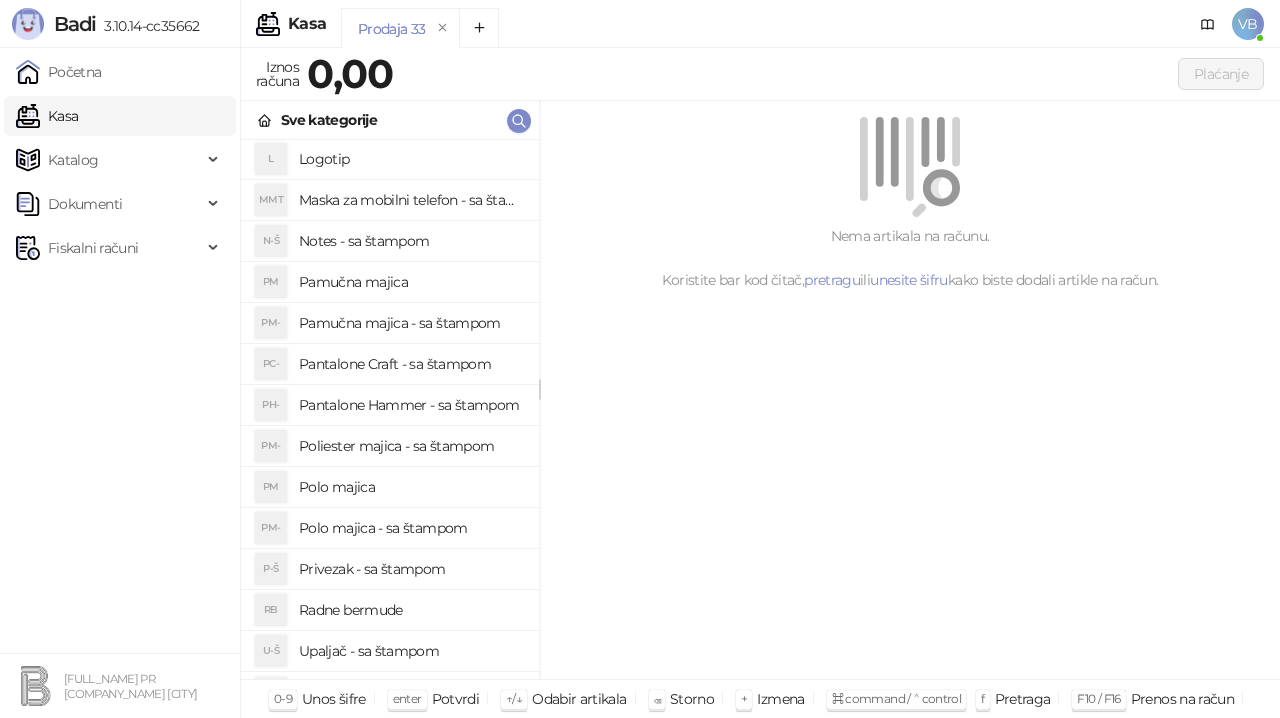click on "Polo majica - sa štampom" at bounding box center (411, 528) 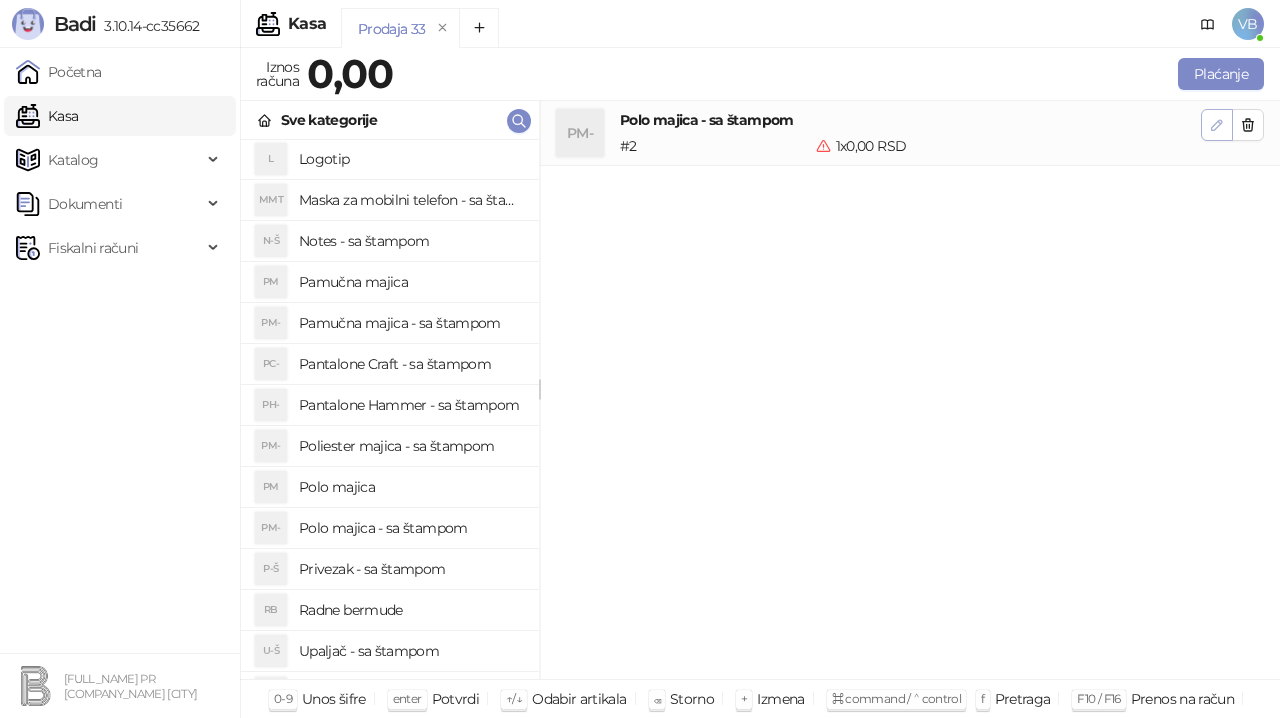 click 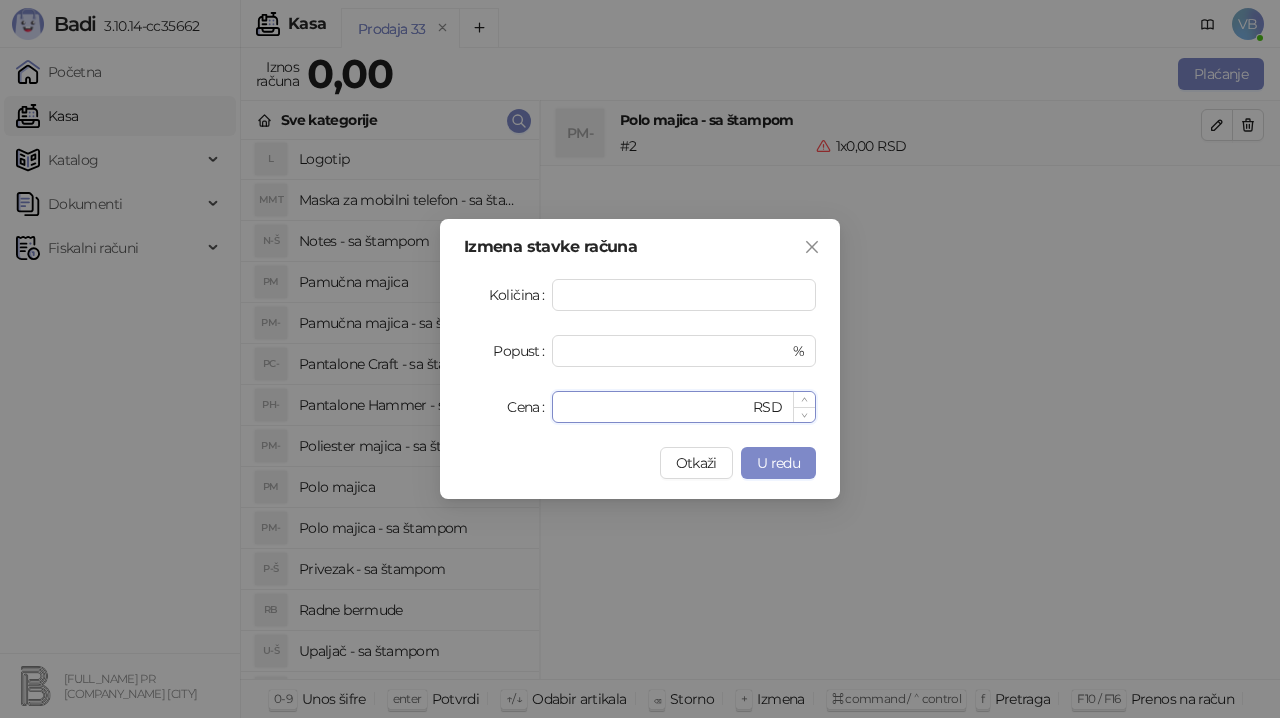 click on "*" at bounding box center [656, 407] 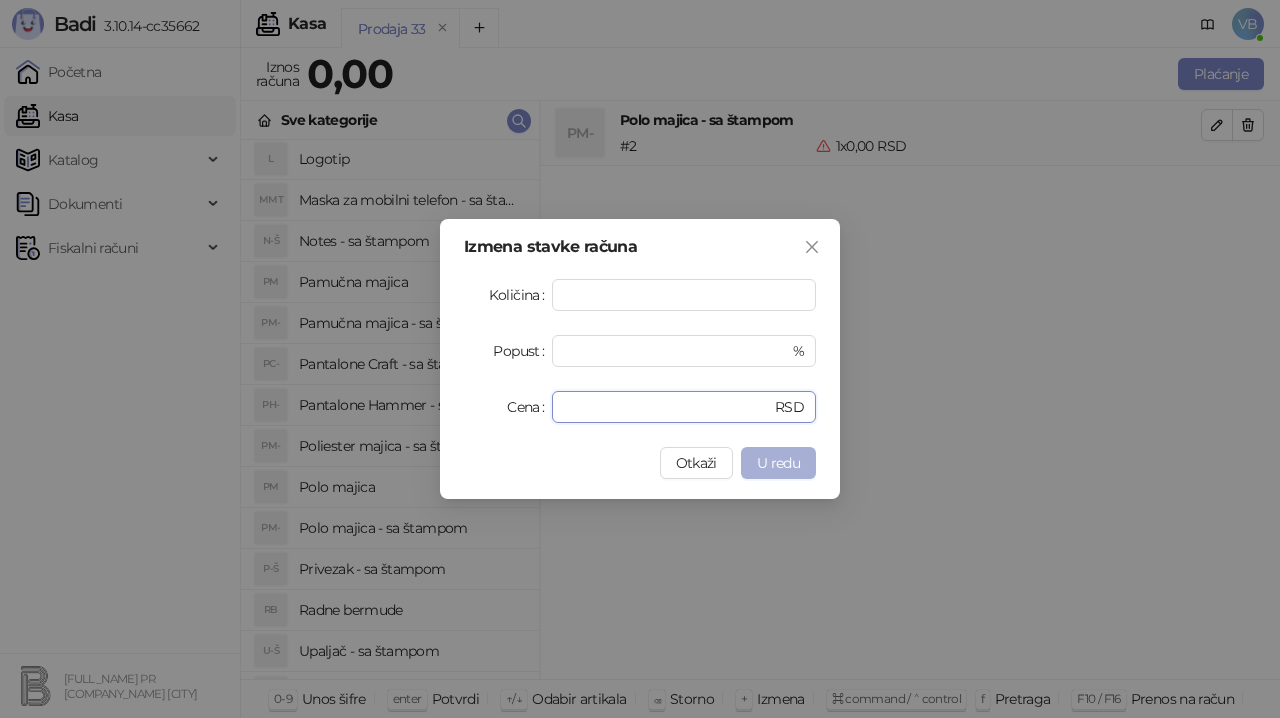 type on "****" 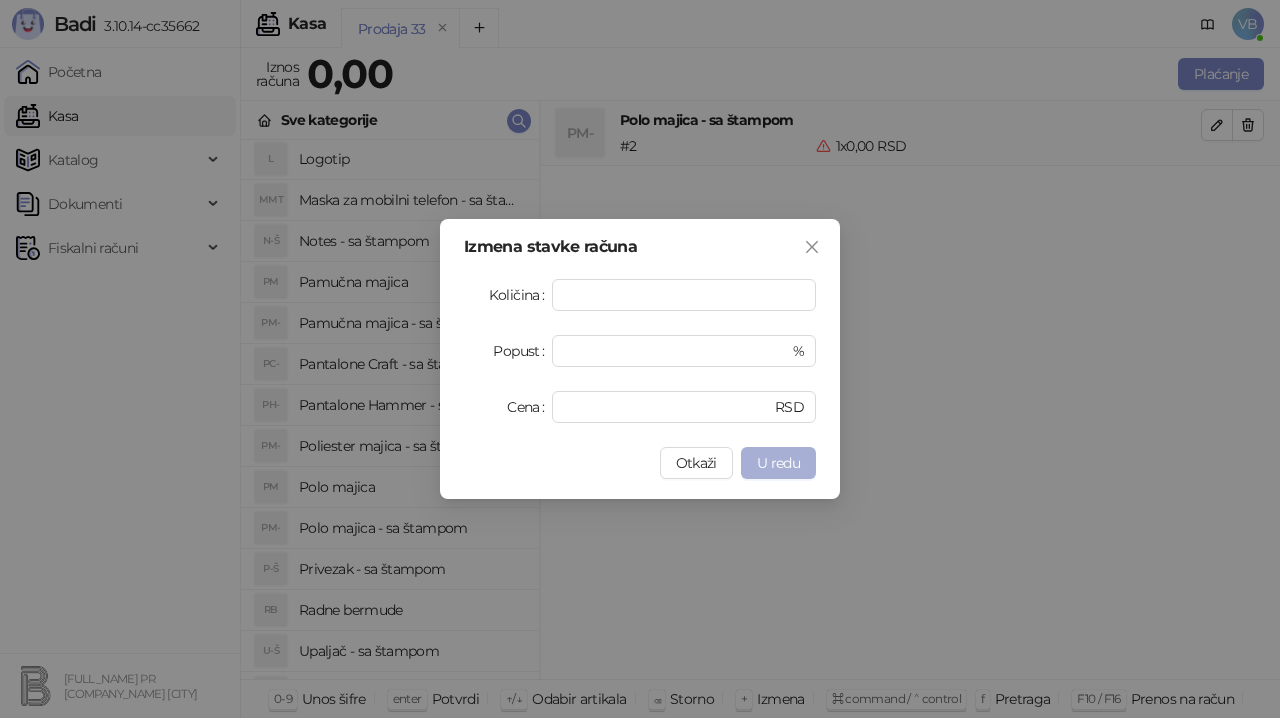 click on "U redu" at bounding box center (778, 463) 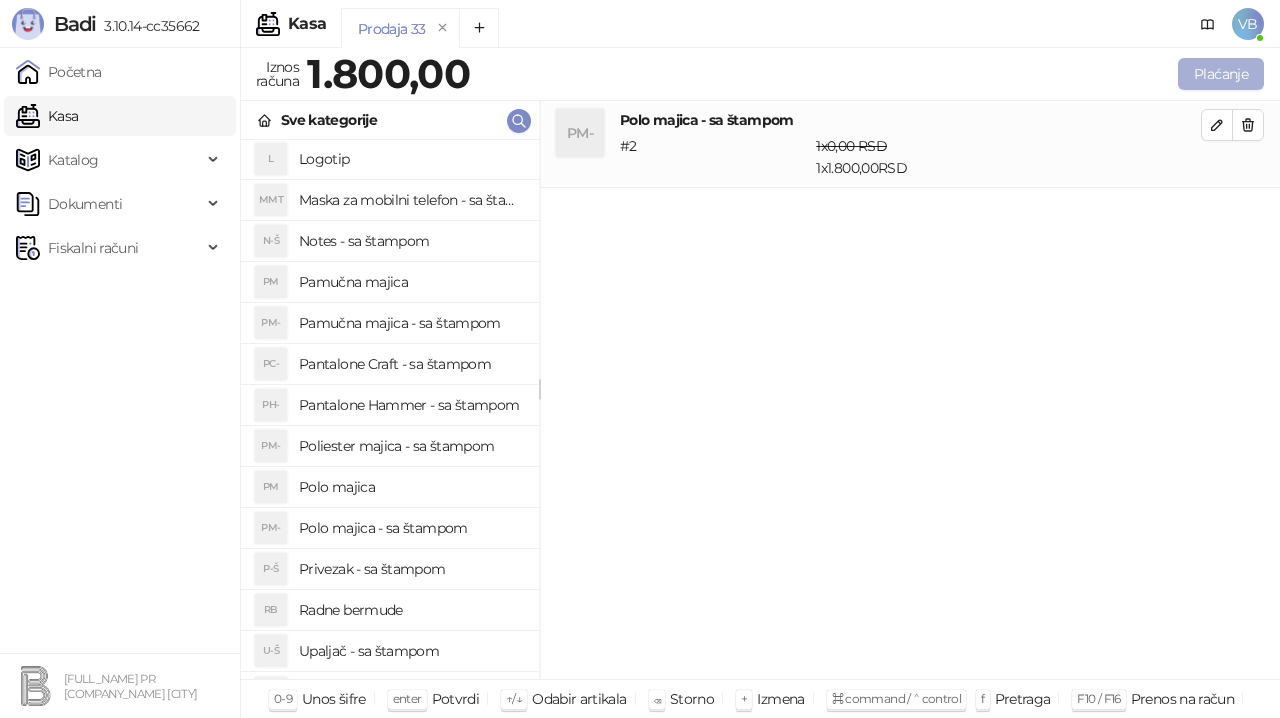 click on "Plaćanje" at bounding box center [1221, 74] 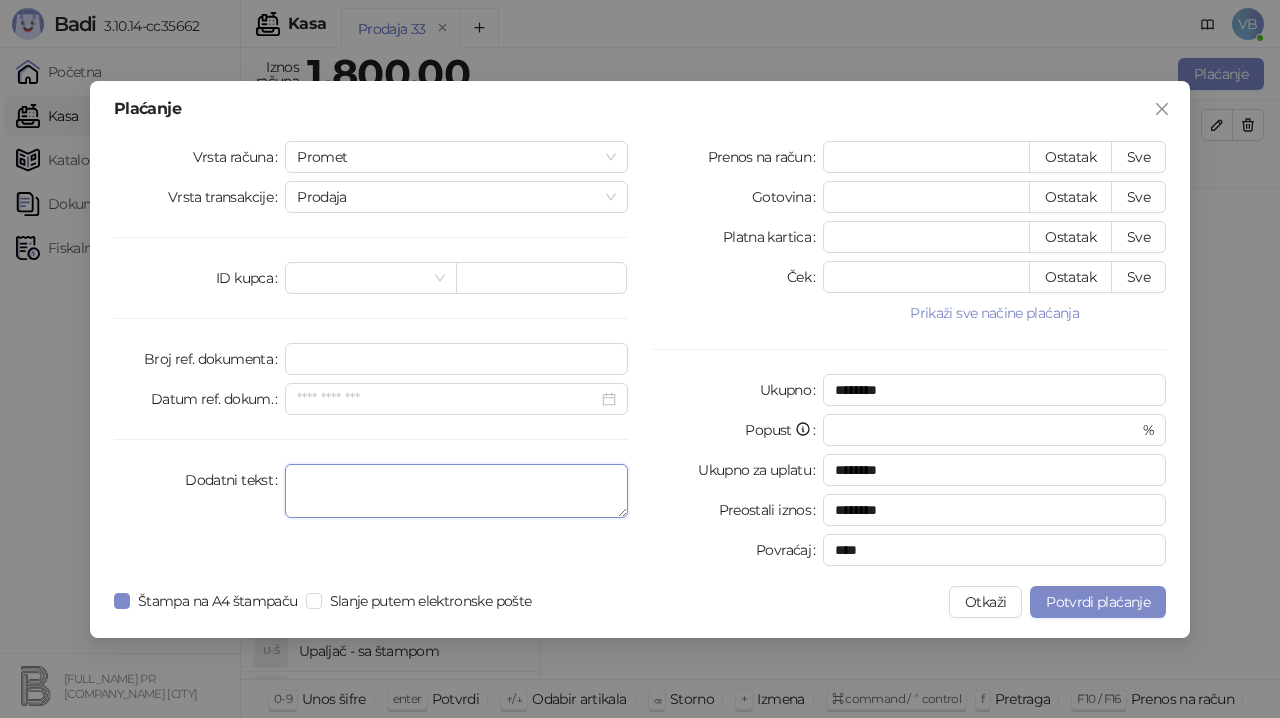 click on "Dodatni tekst" at bounding box center [456, 491] 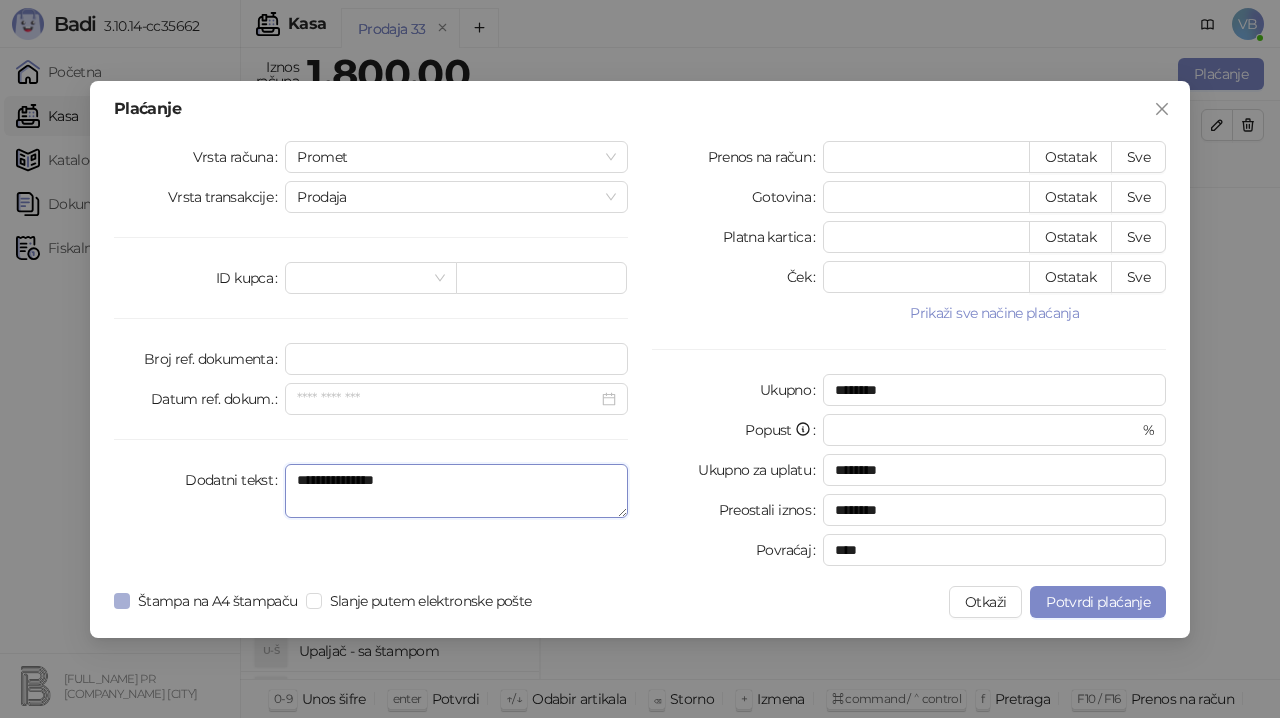 type on "**********" 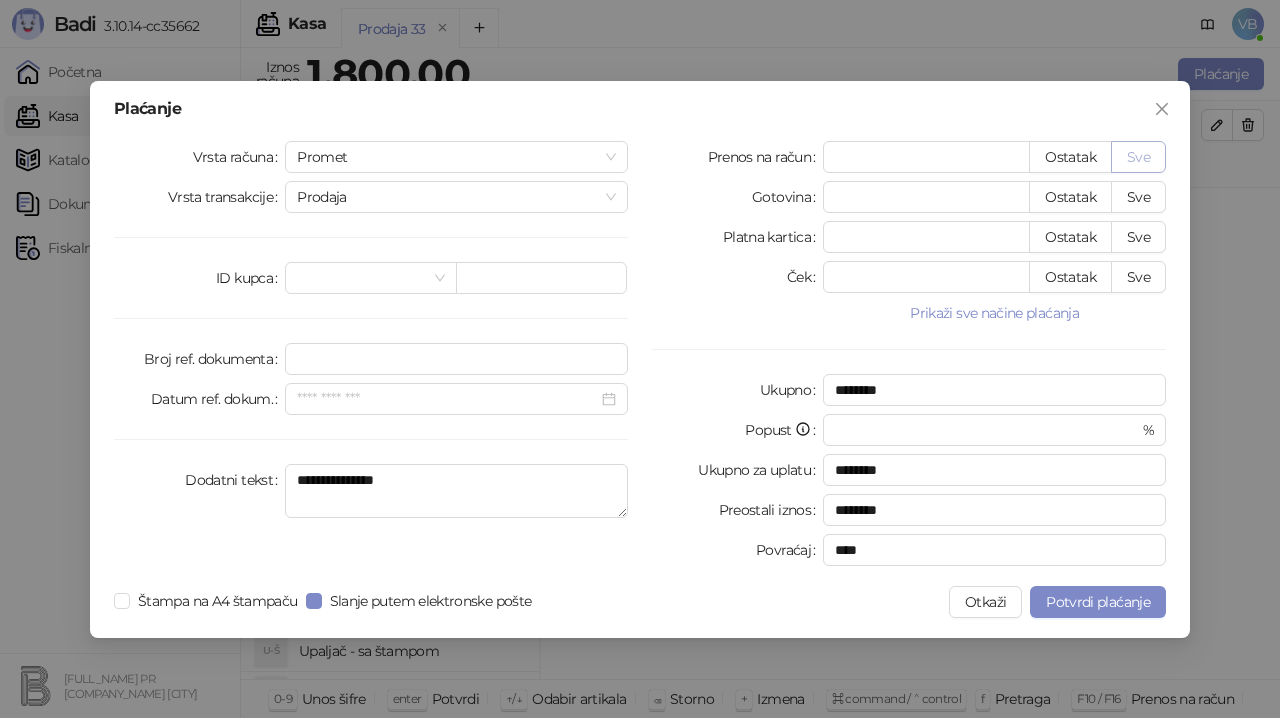 click on "Sve" at bounding box center (1138, 157) 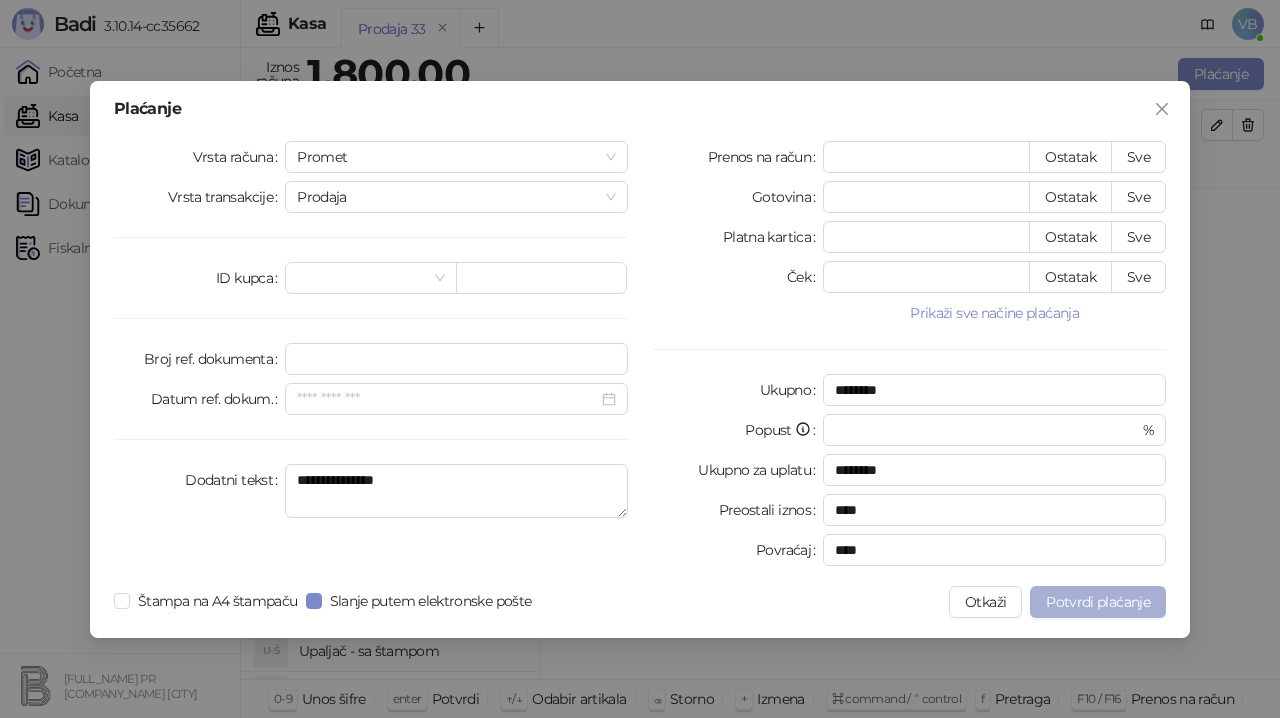 click on "Potvrdi plaćanje" at bounding box center (1098, 602) 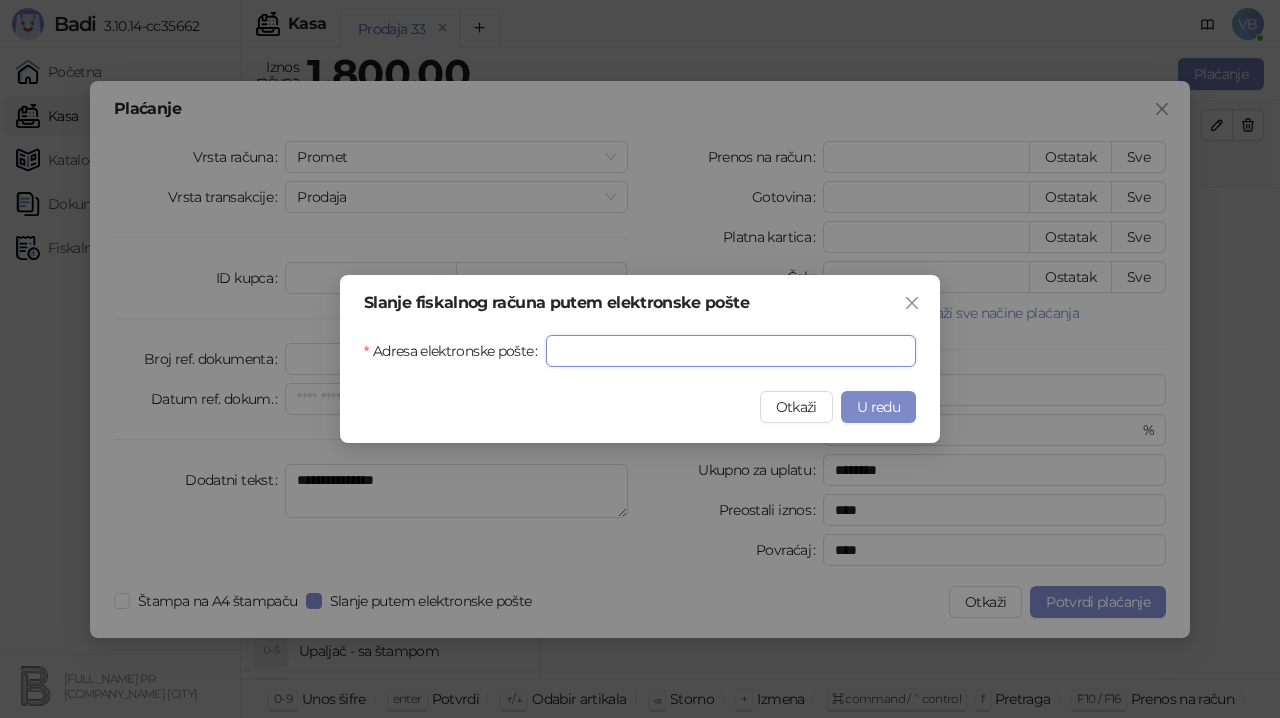 click on "Adresa elektronske pošte" at bounding box center (731, 351) 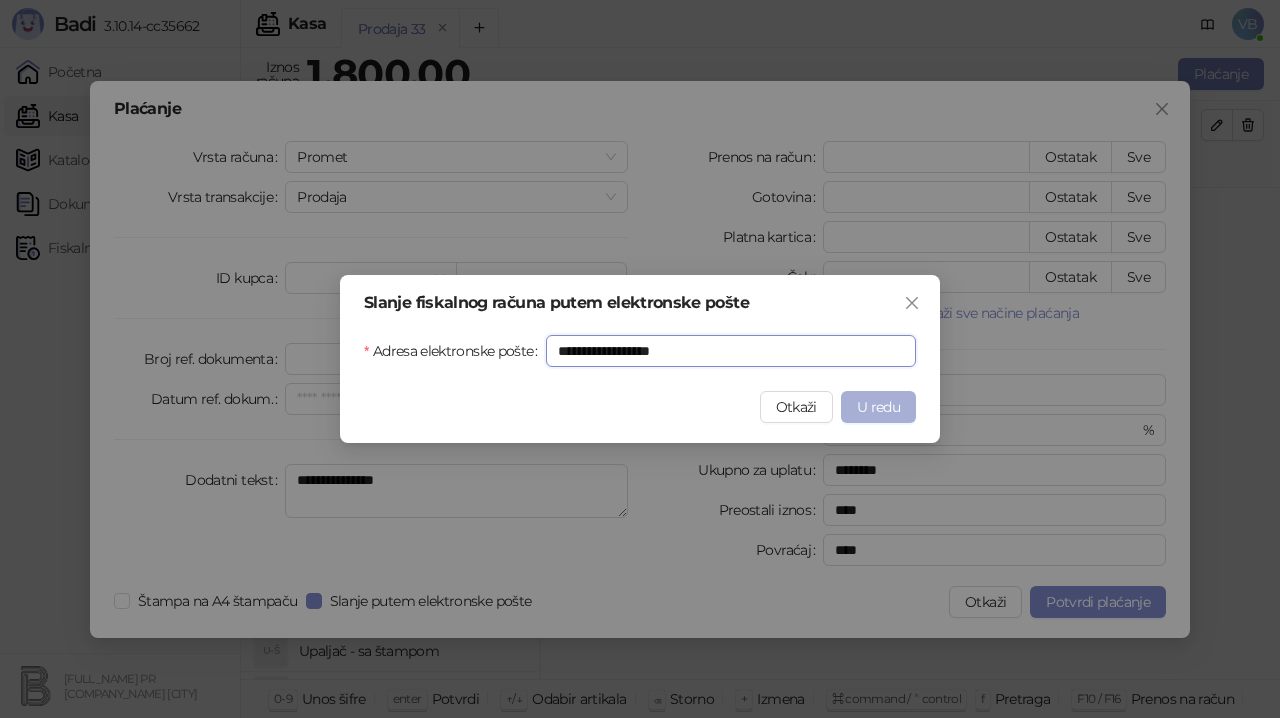 type on "**********" 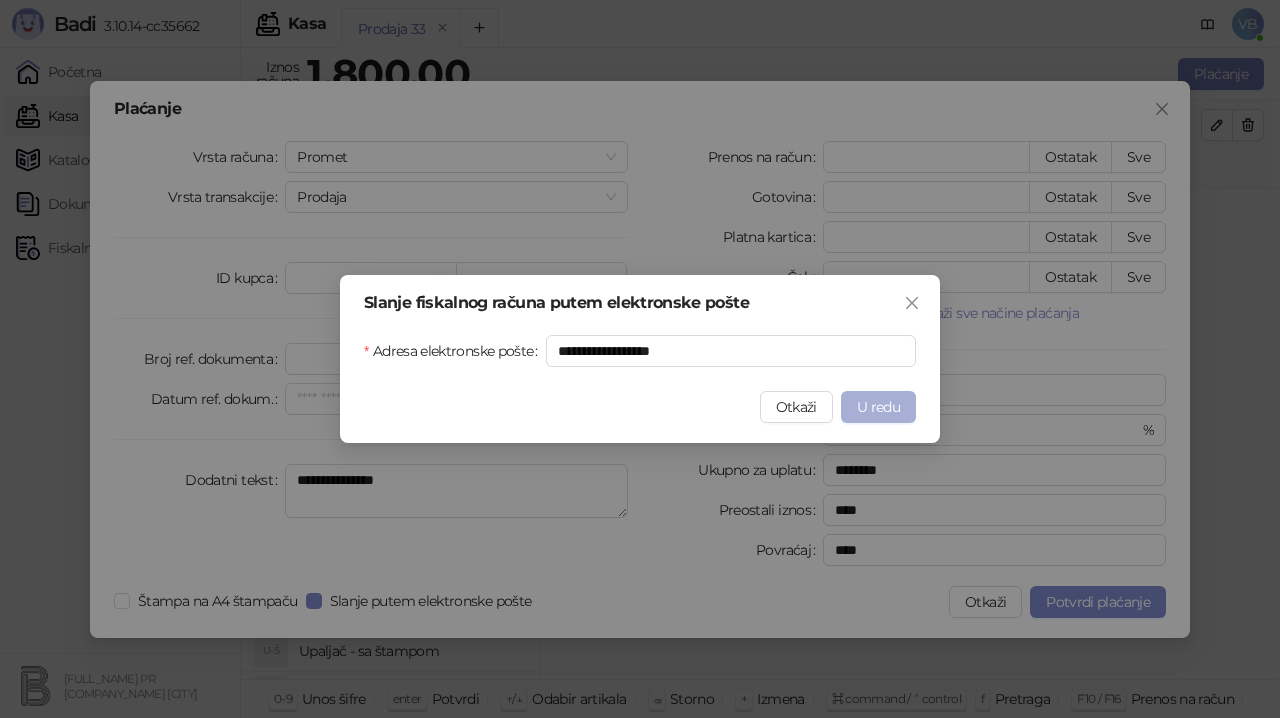 click on "U redu" at bounding box center [878, 407] 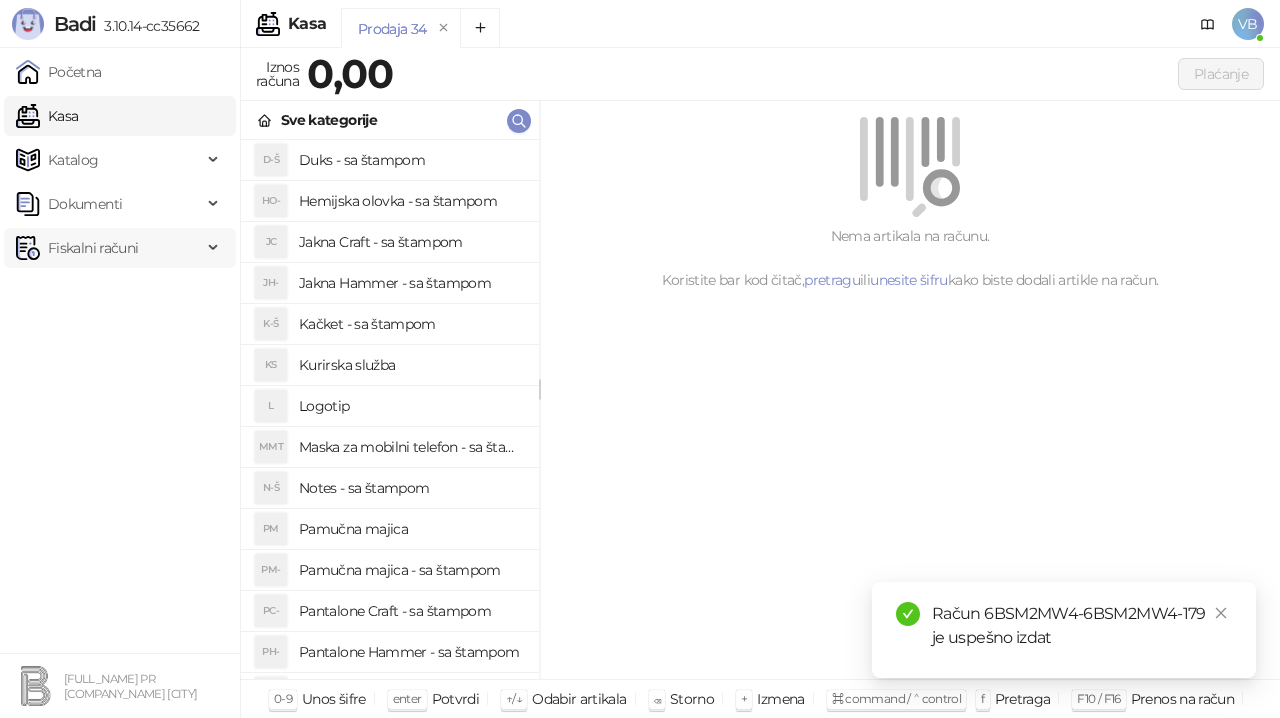 click on "Fiskalni računi" at bounding box center (93, 248) 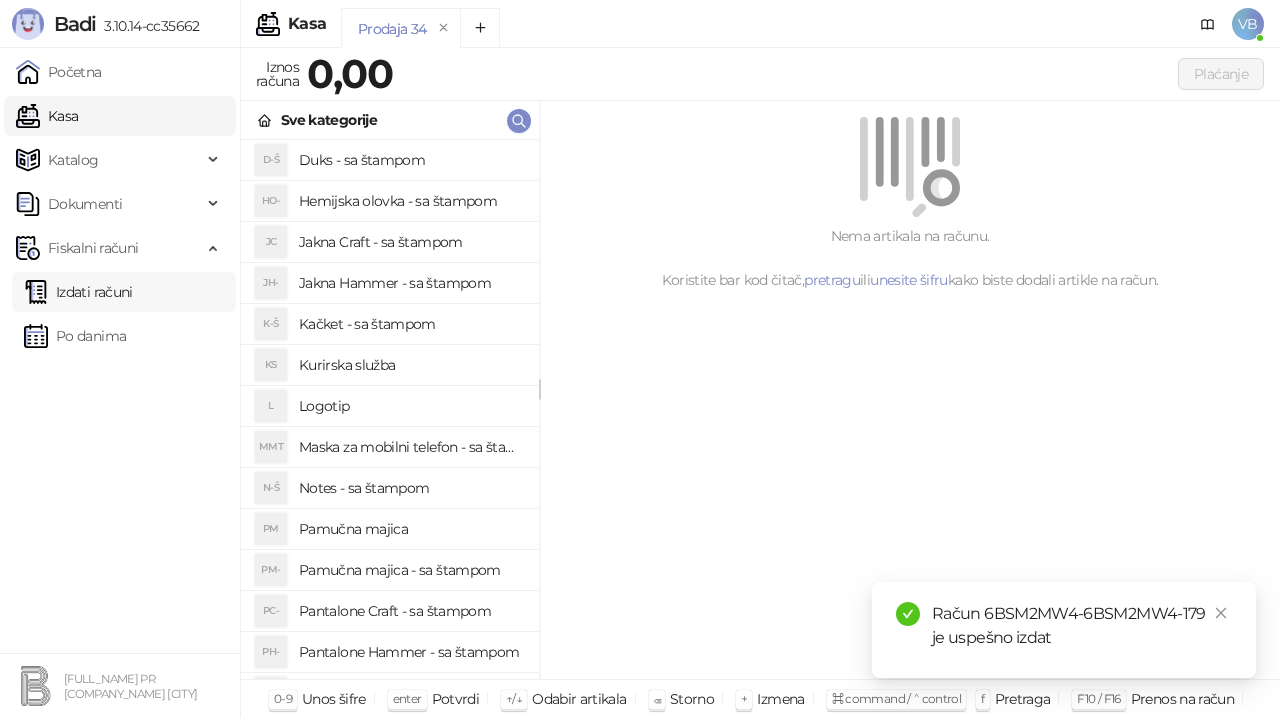 click on "Izdati računi" at bounding box center [78, 292] 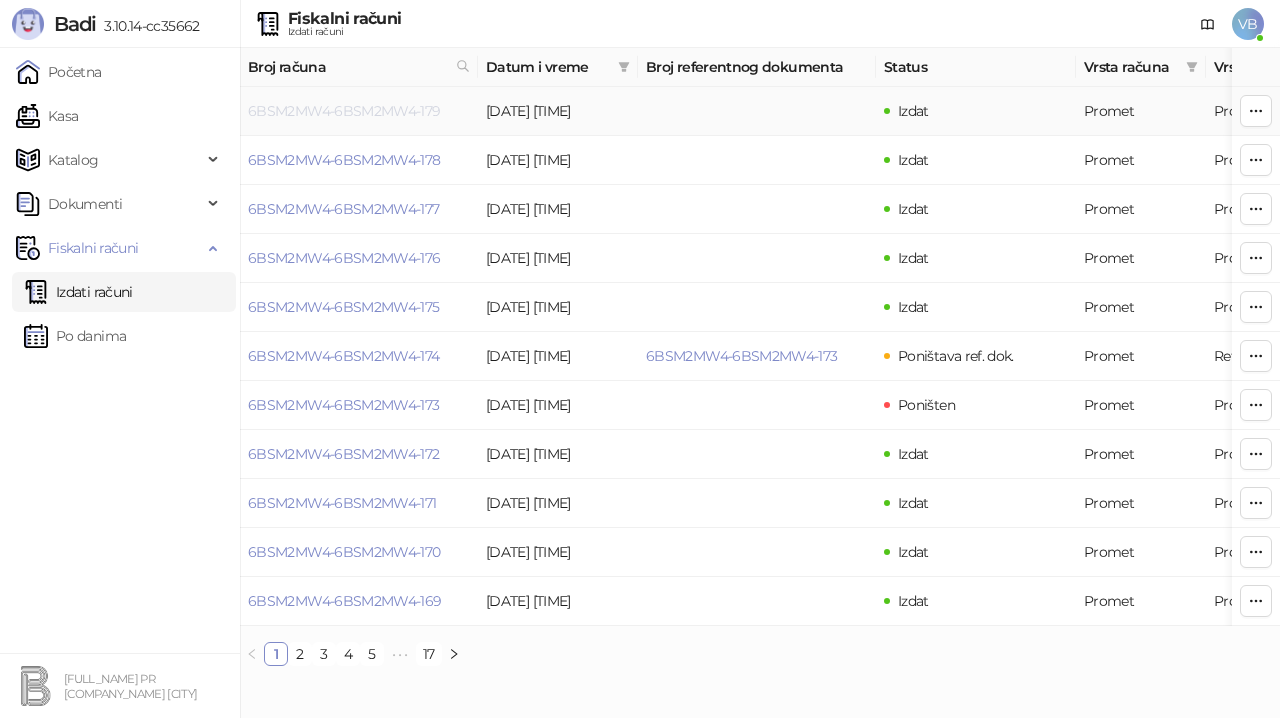 click on "6BSM2MW4-6BSM2MW4-179" at bounding box center [344, 111] 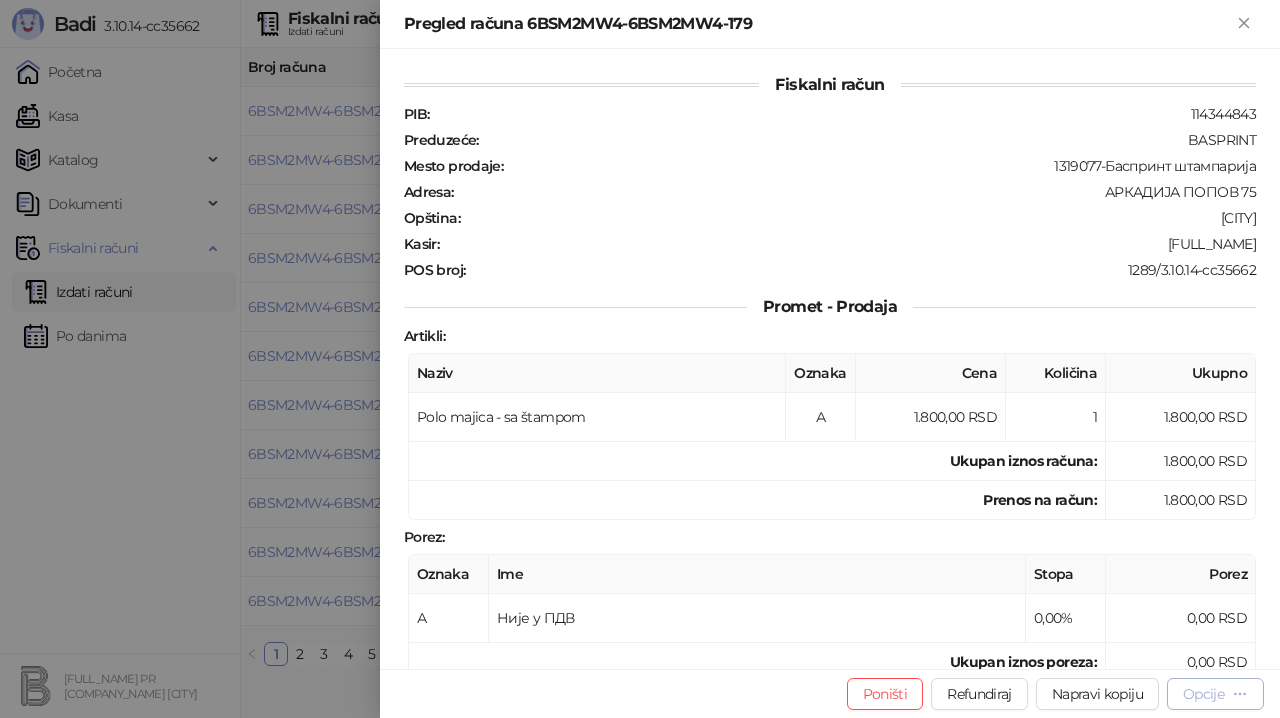 click on "Opcije" at bounding box center (1203, 694) 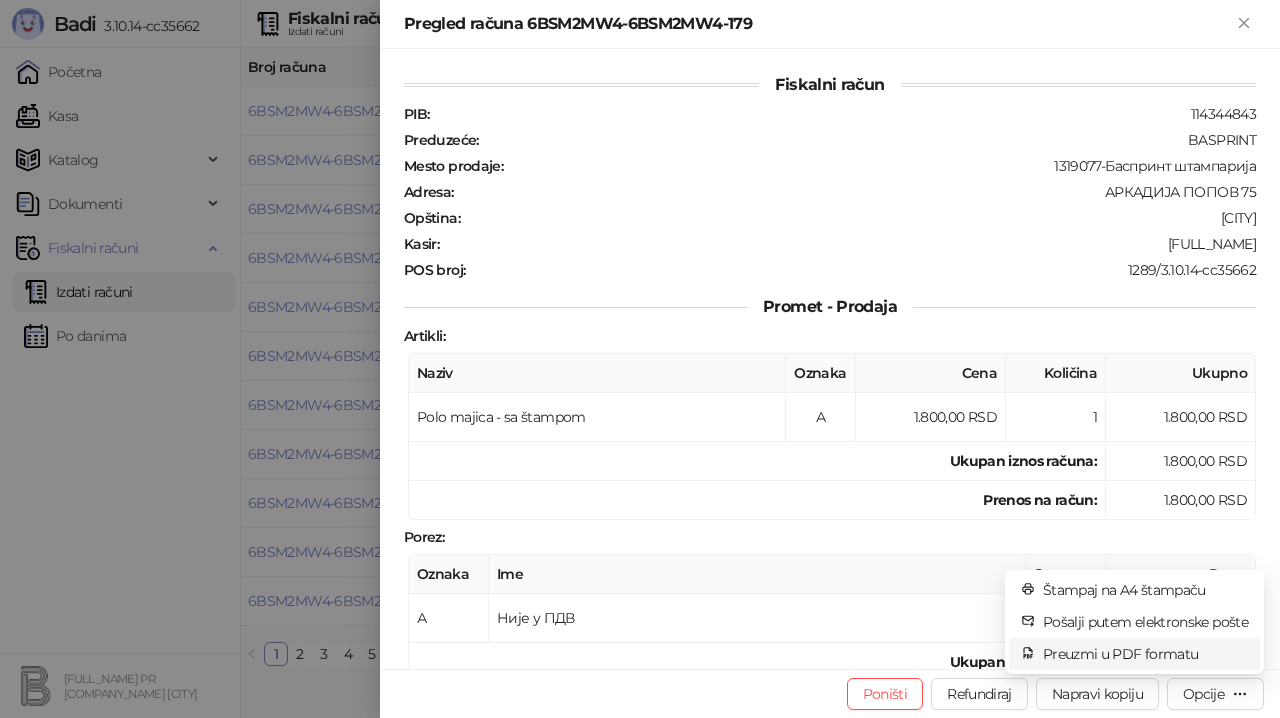 click on "Preuzmi u PDF formatu" at bounding box center (1145, 654) 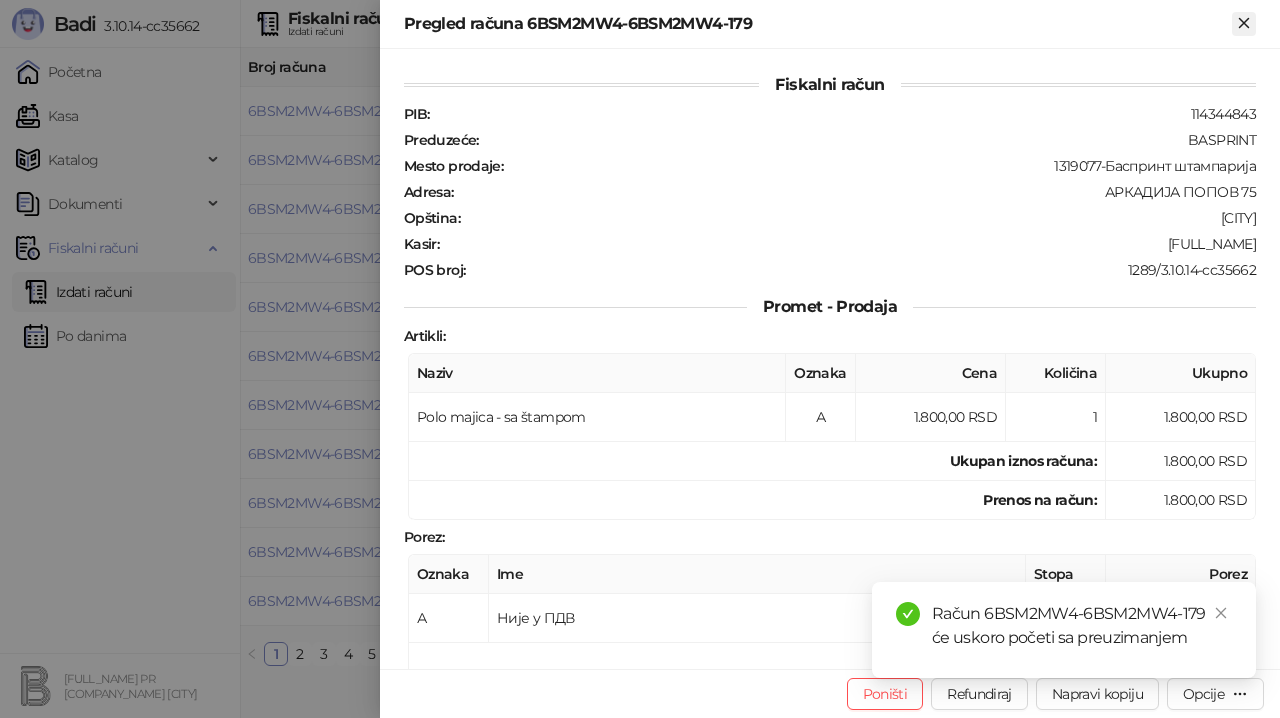click 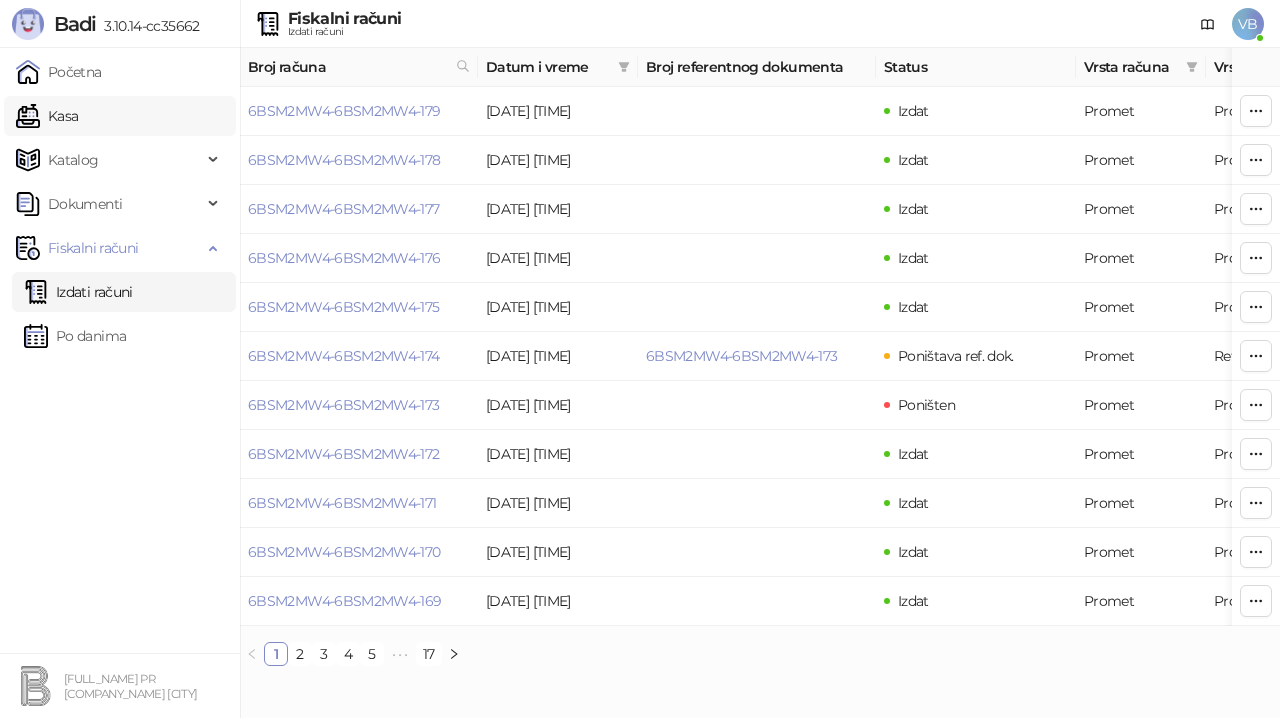 click on "Kasa" at bounding box center (47, 116) 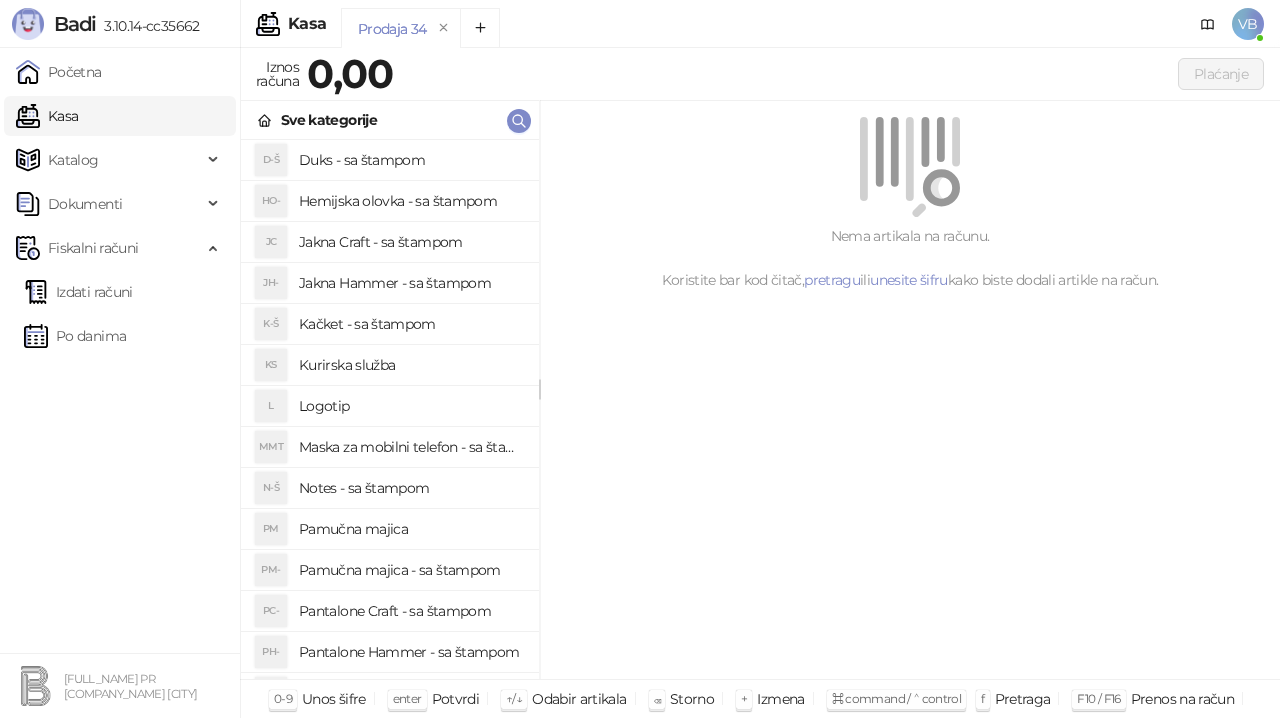 click on "Kasa" at bounding box center [47, 116] 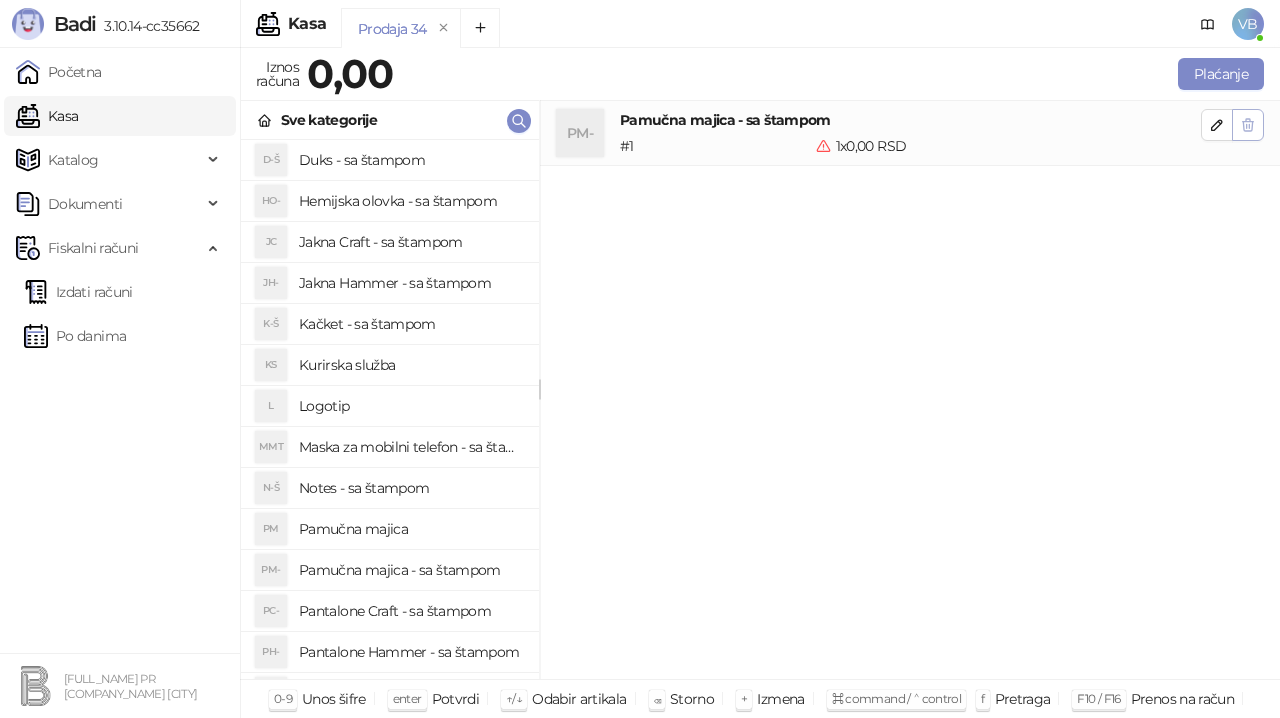 click 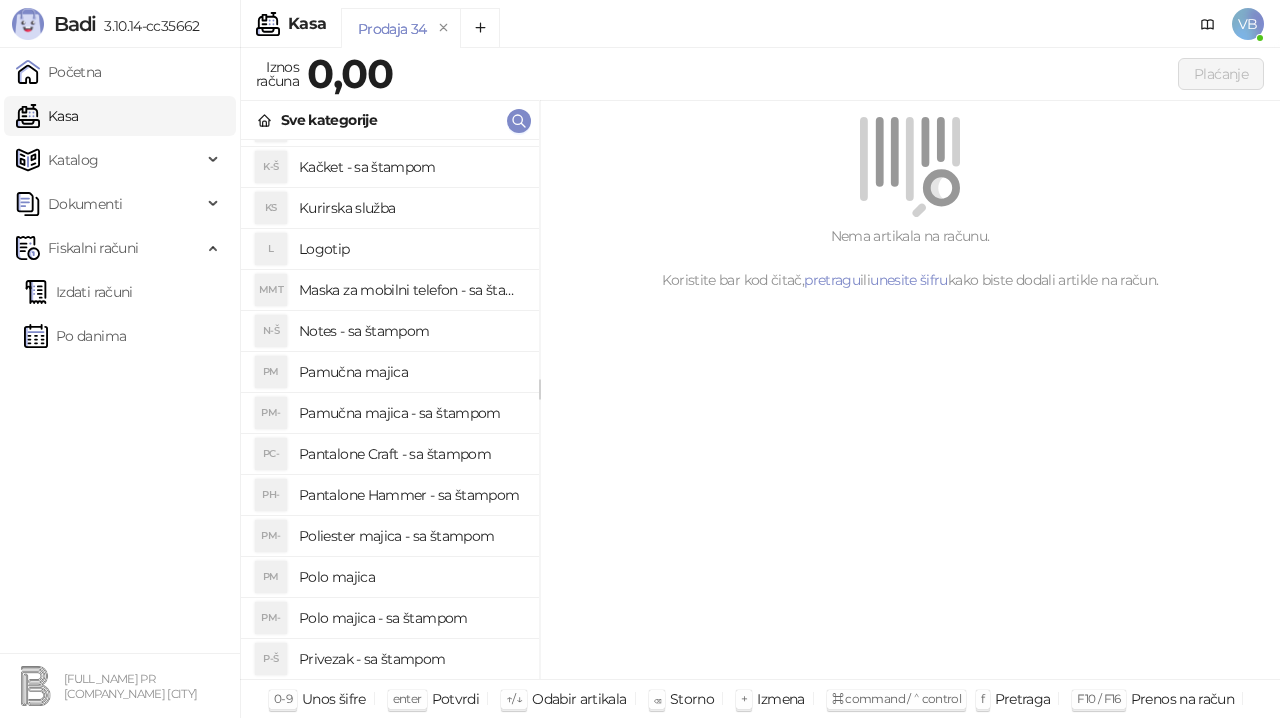 scroll, scrollTop: 160, scrollLeft: 0, axis: vertical 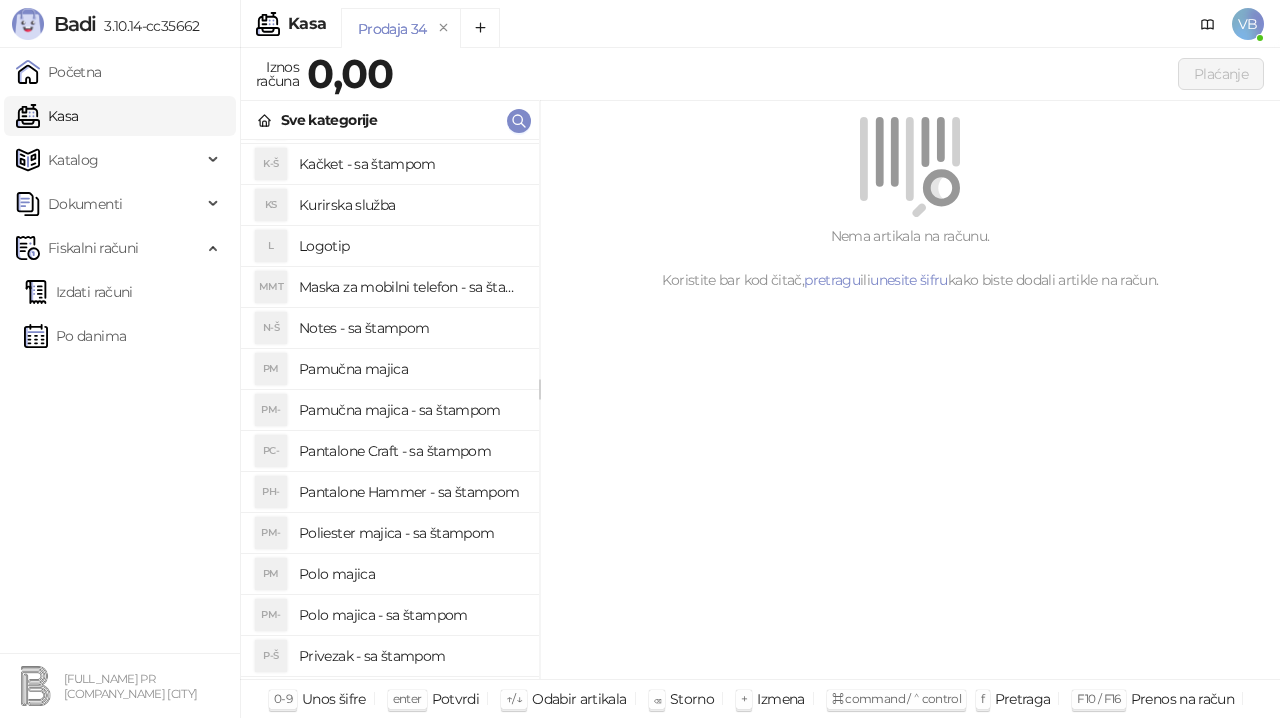 click on "Polo majica - sa štampom" at bounding box center (411, 615) 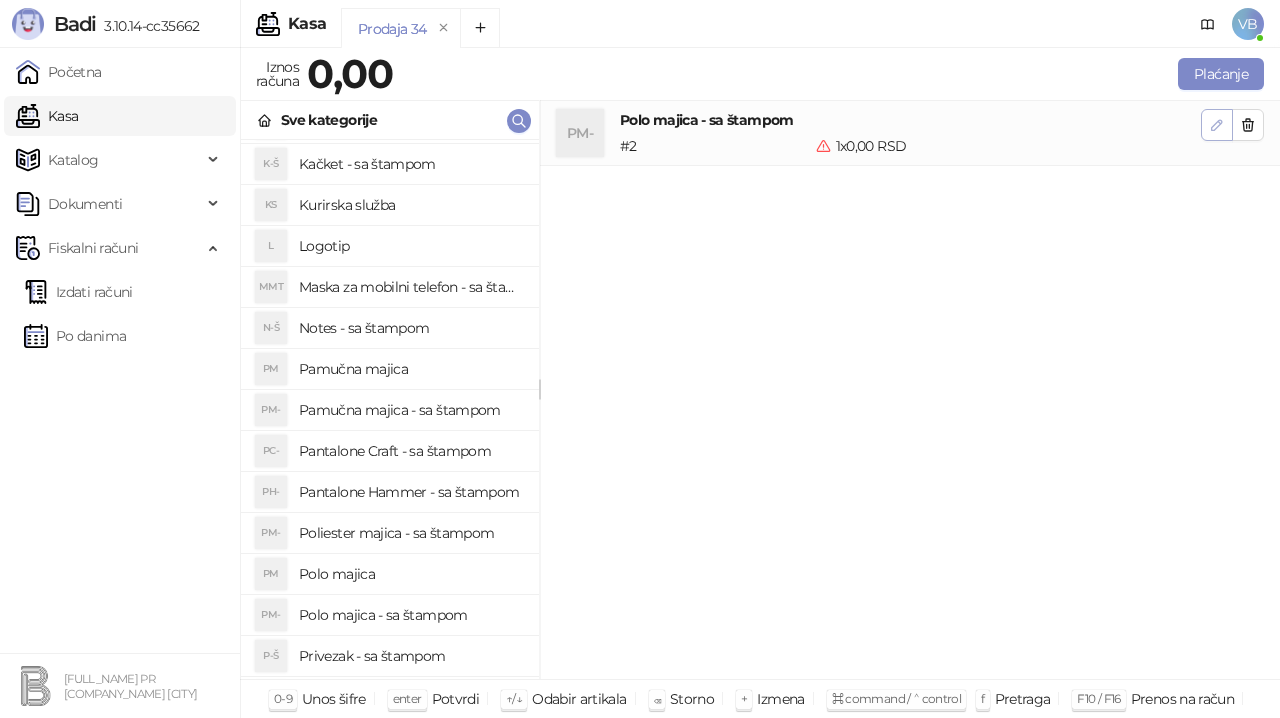 click 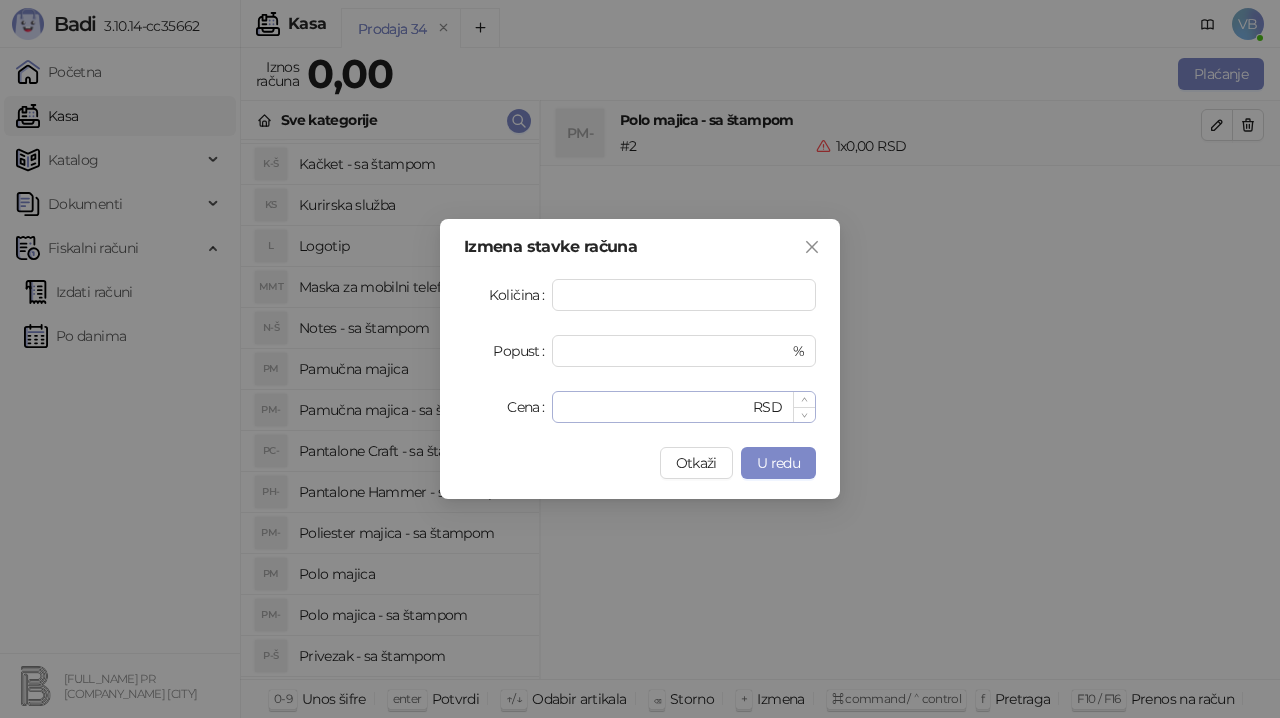 type on "**" 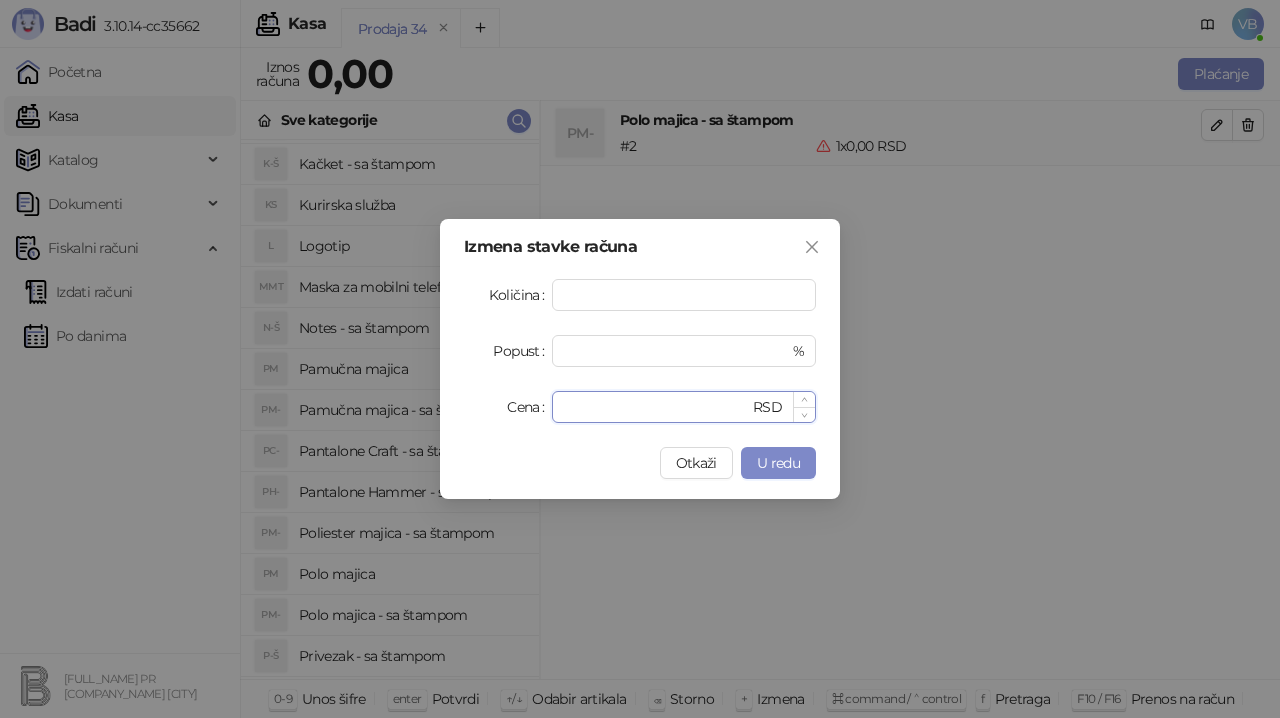 click on "*" at bounding box center [656, 407] 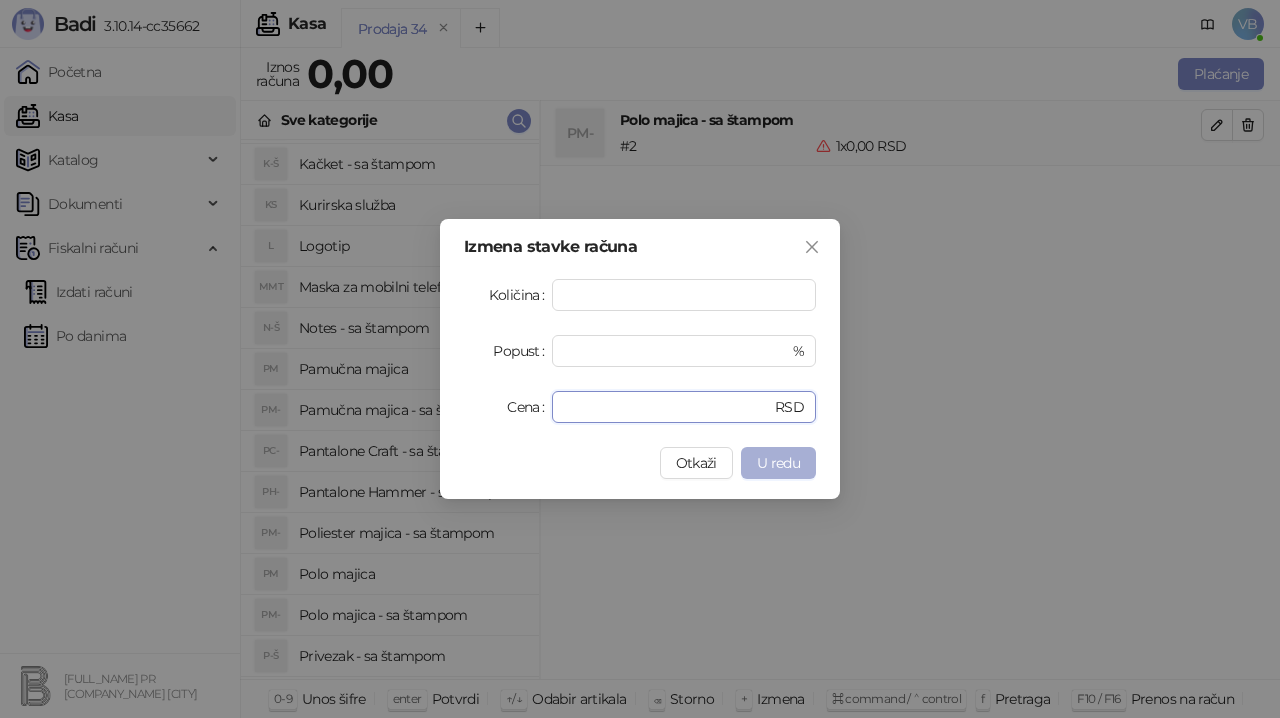 type on "****" 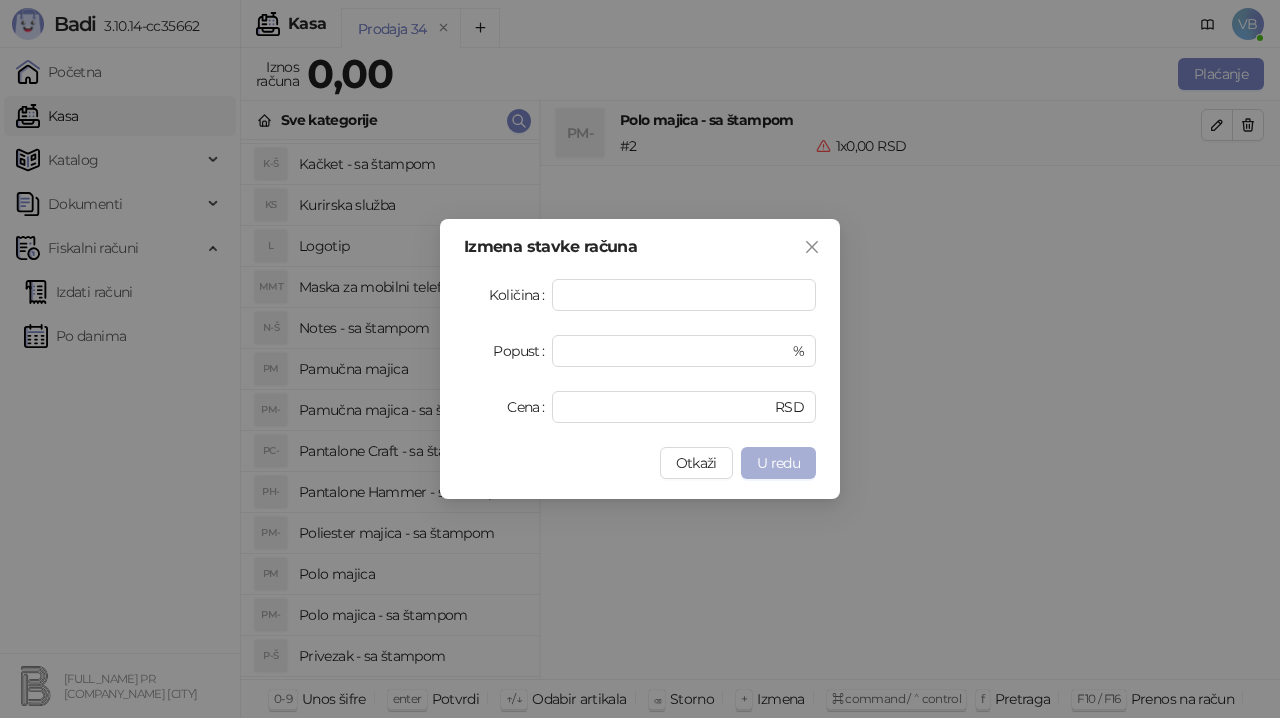 click on "U redu" at bounding box center (778, 463) 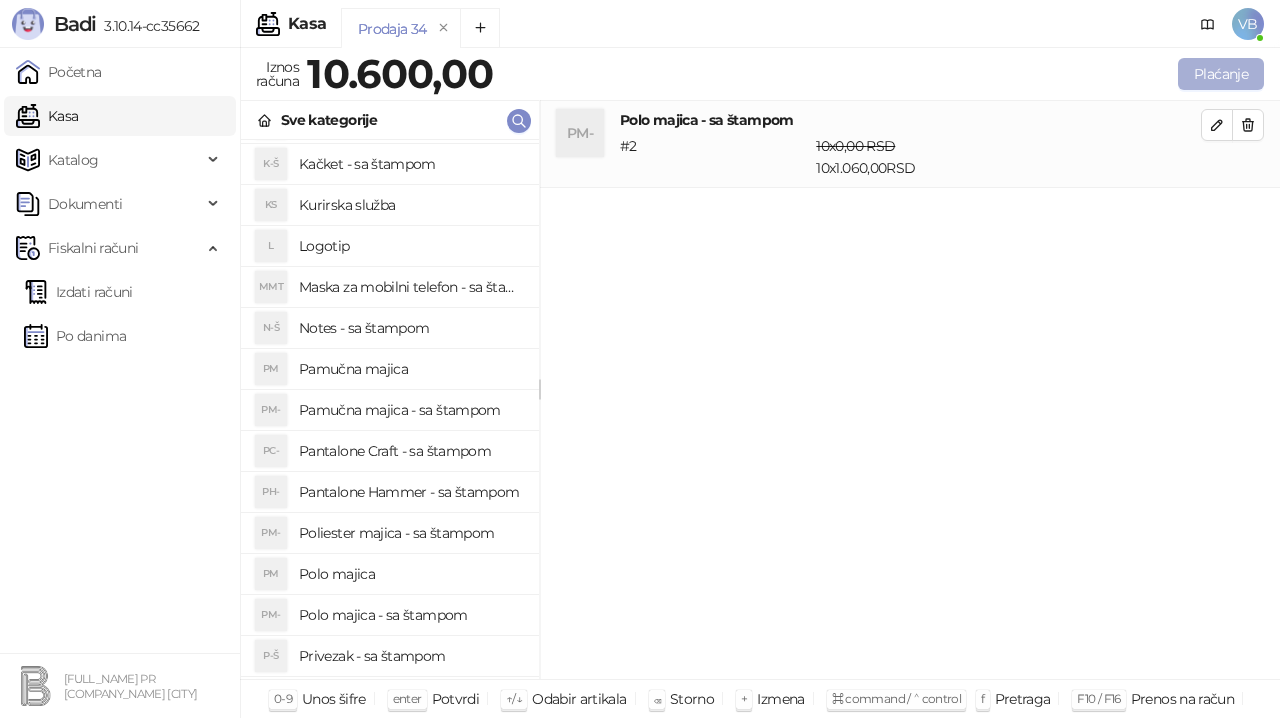 click on "Plaćanje" at bounding box center [1221, 74] 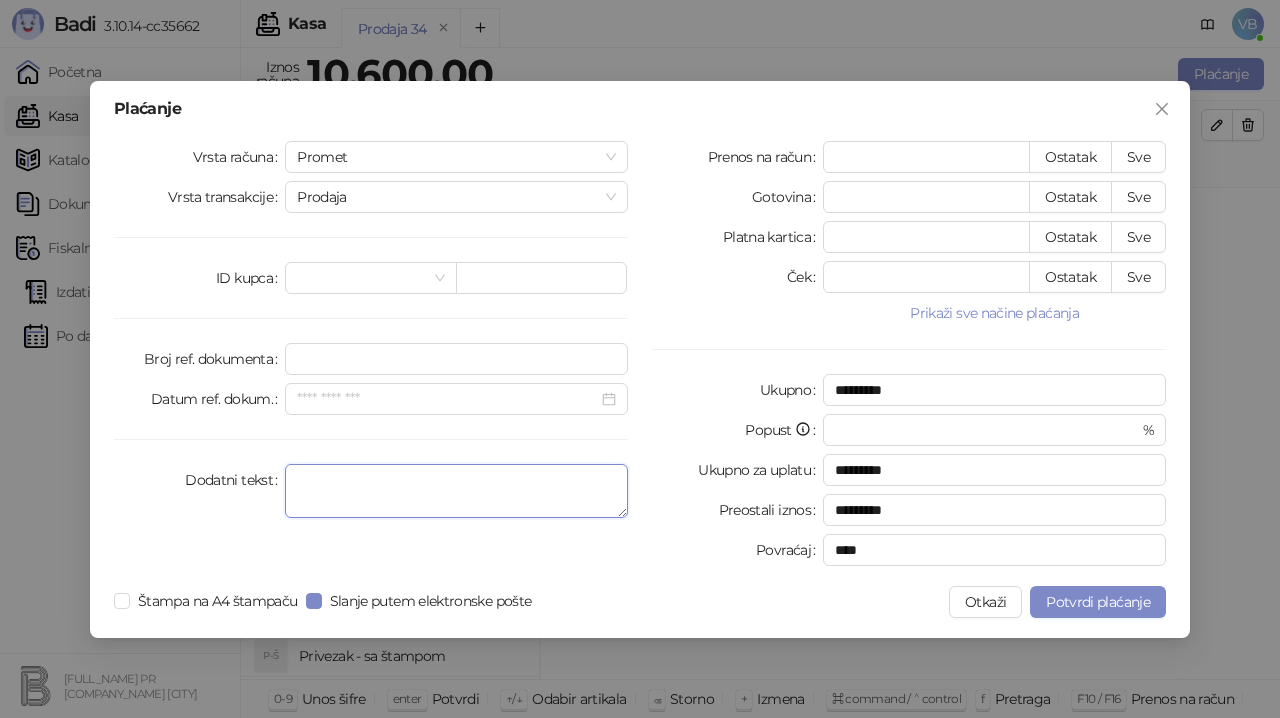 click on "Dodatni tekst" at bounding box center [456, 491] 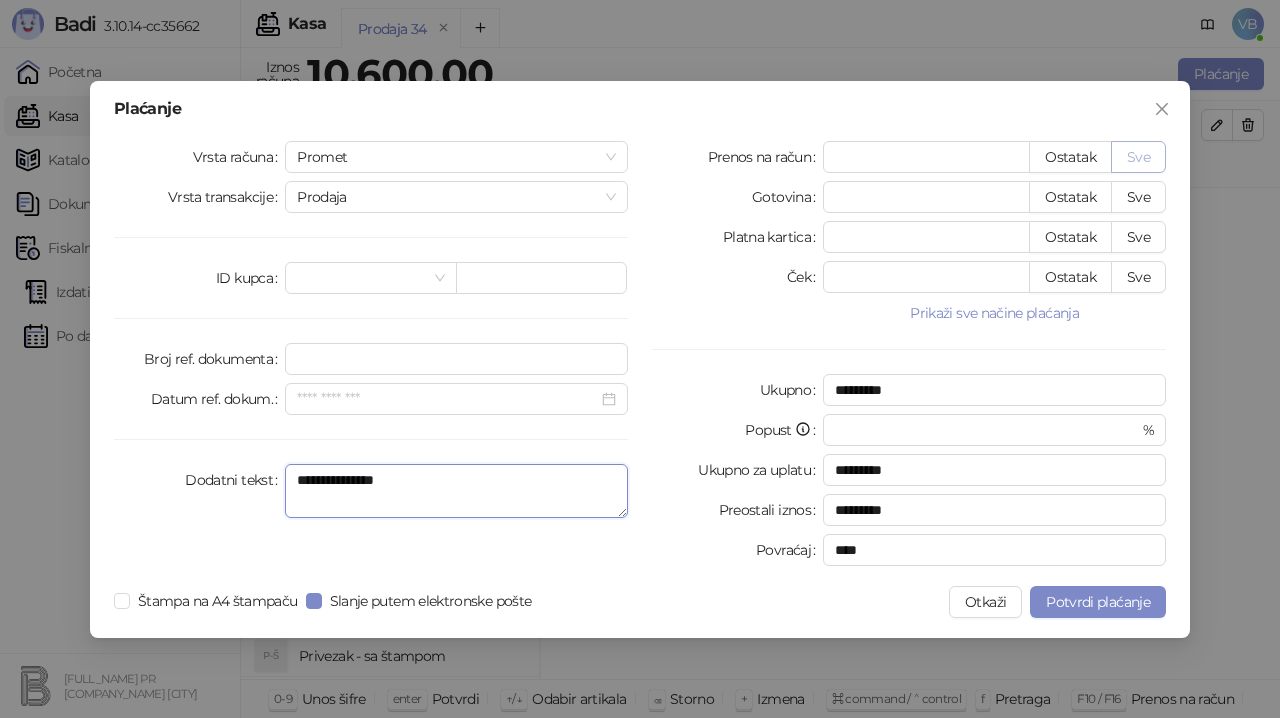 type on "**********" 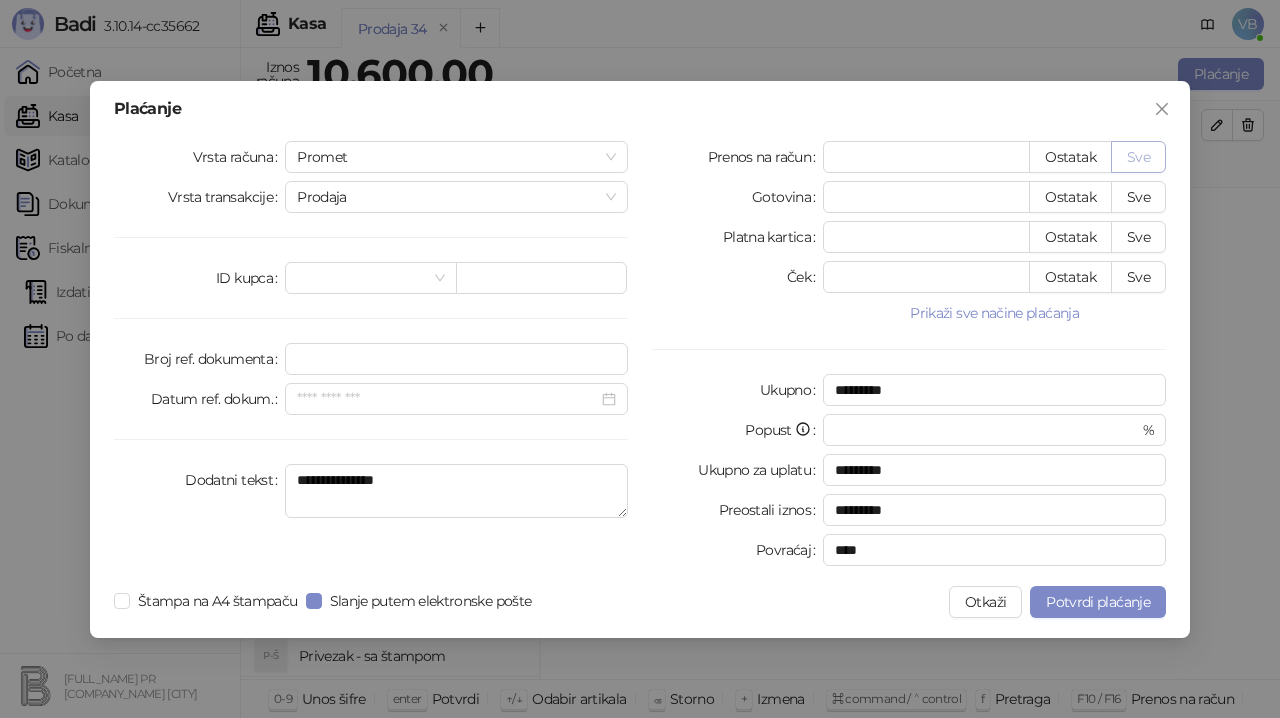 click on "Sve" at bounding box center (1138, 157) 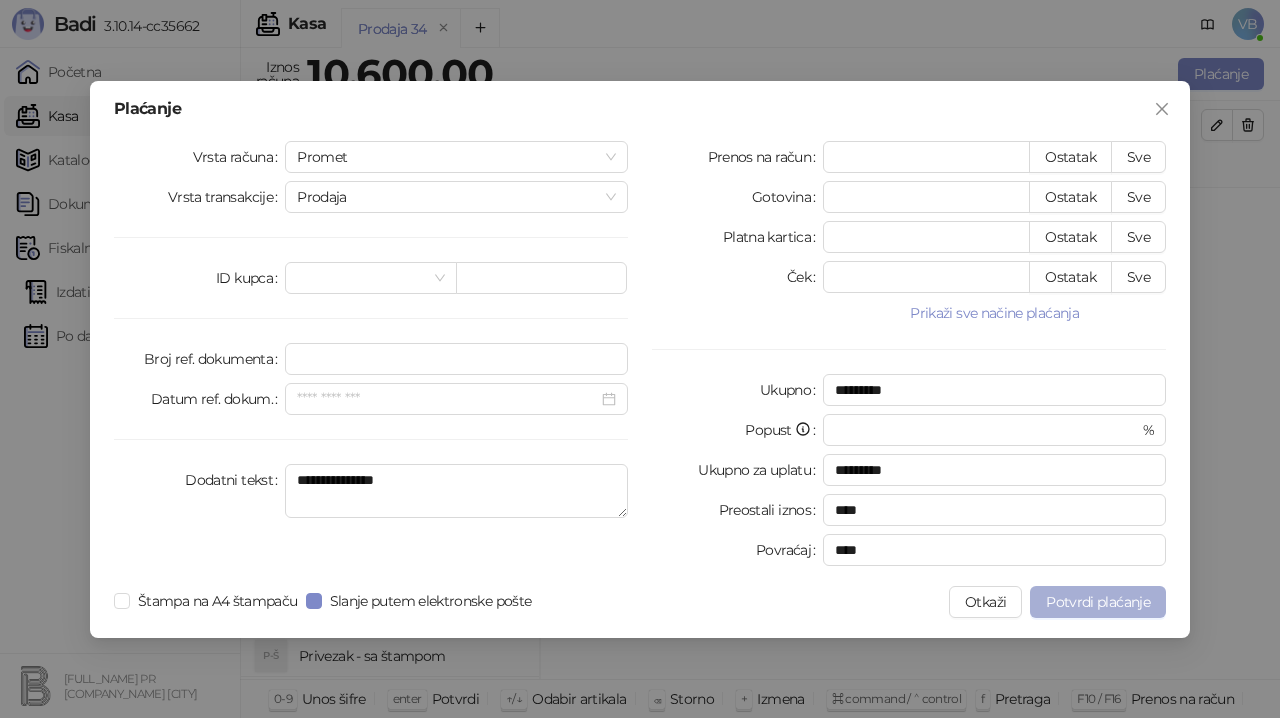 click on "Potvrdi plaćanje" at bounding box center (1098, 602) 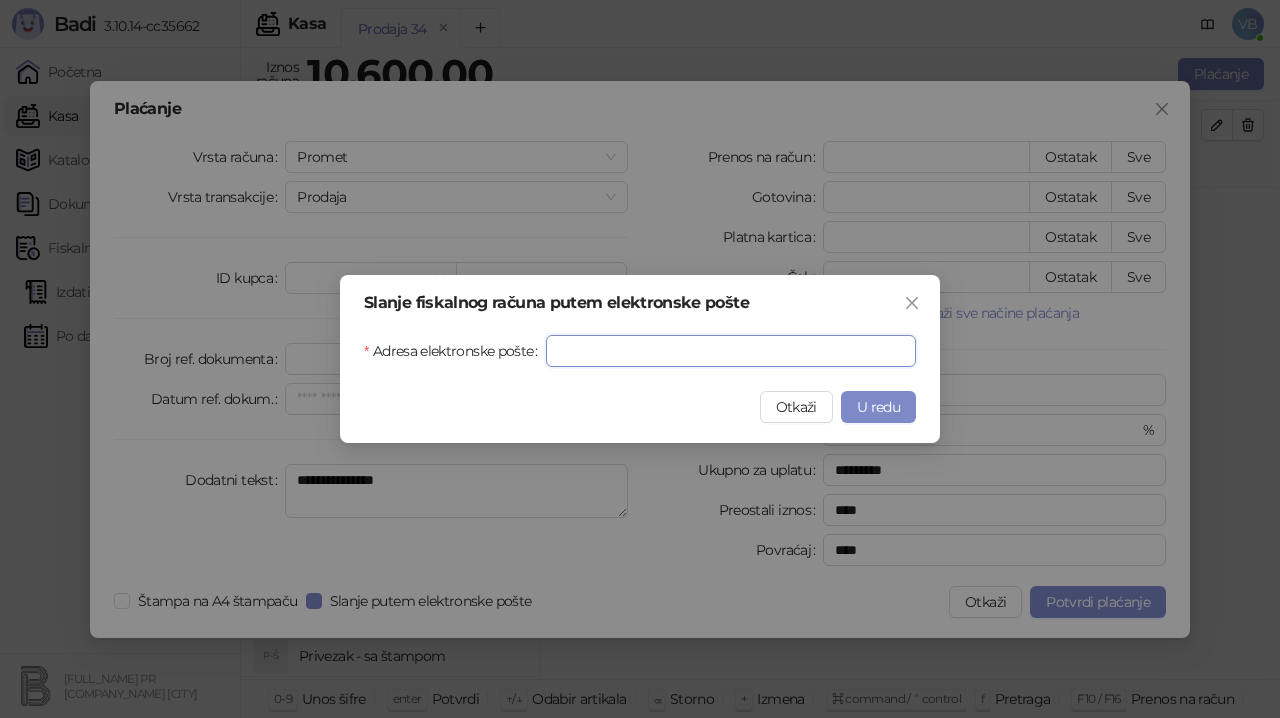 click on "Adresa elektronske pošte" at bounding box center (731, 351) 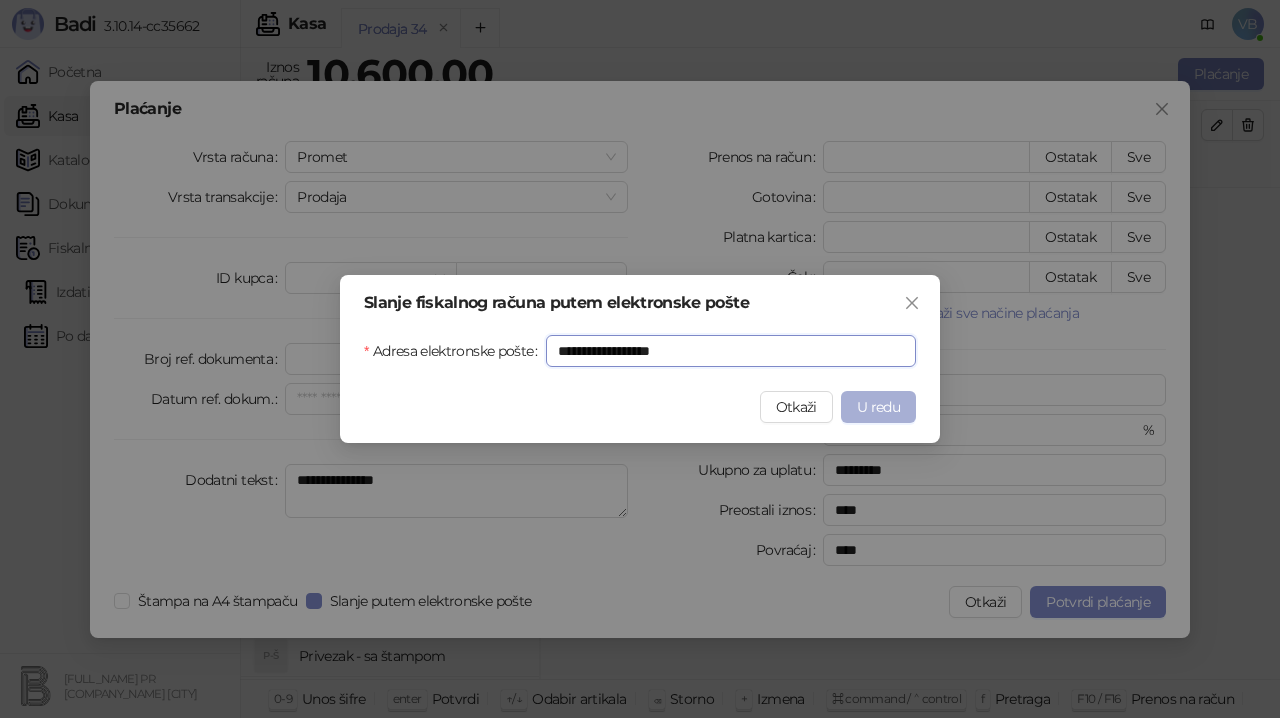 type on "**********" 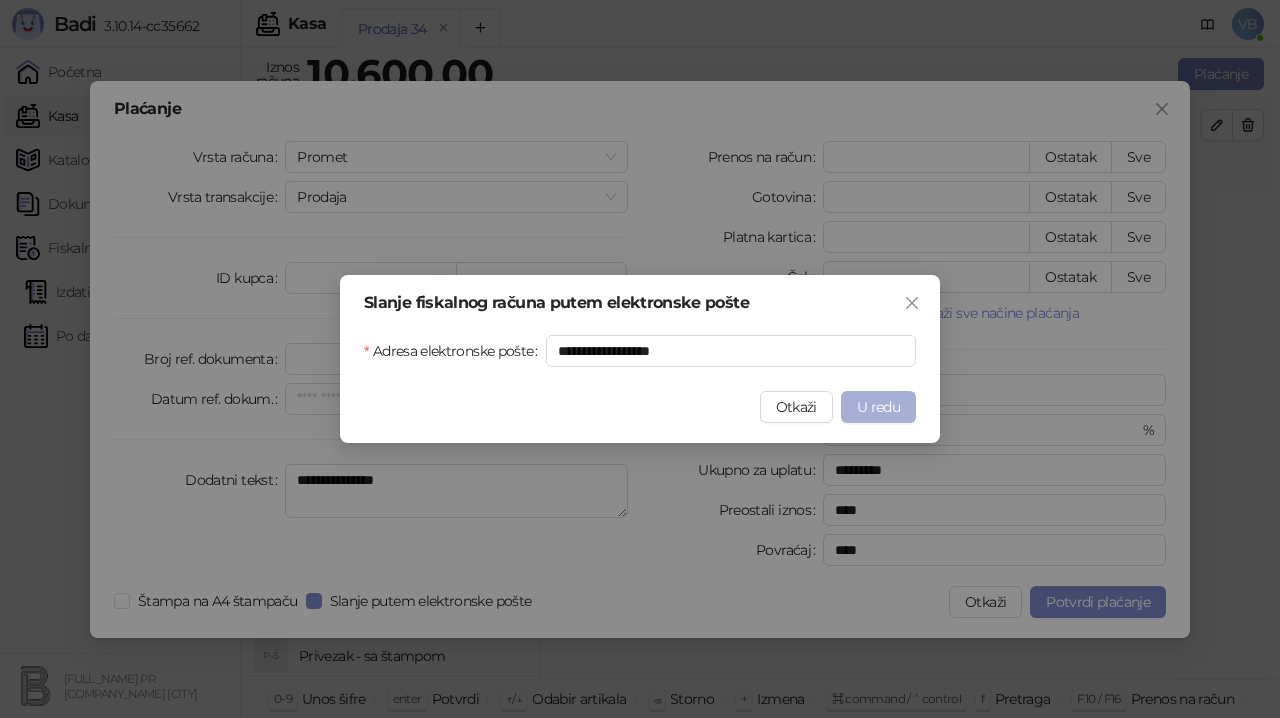 click on "U redu" at bounding box center [878, 407] 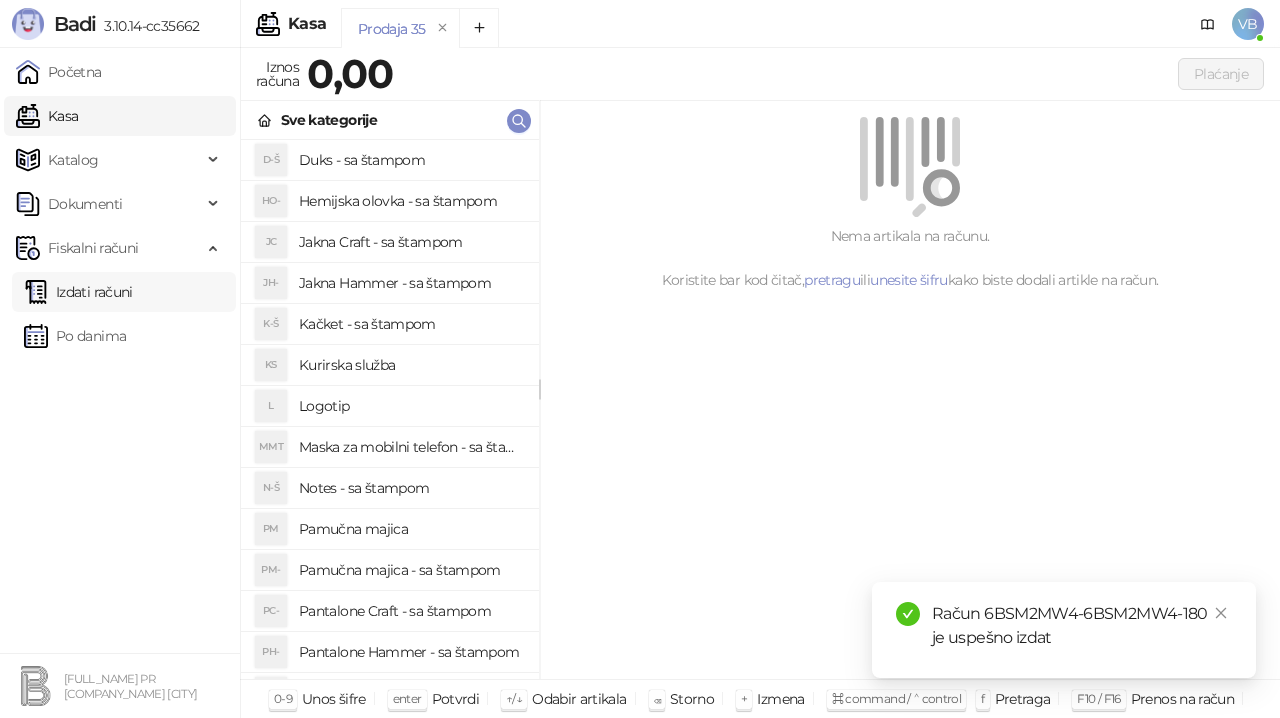 click on "Izdati računi" at bounding box center (78, 292) 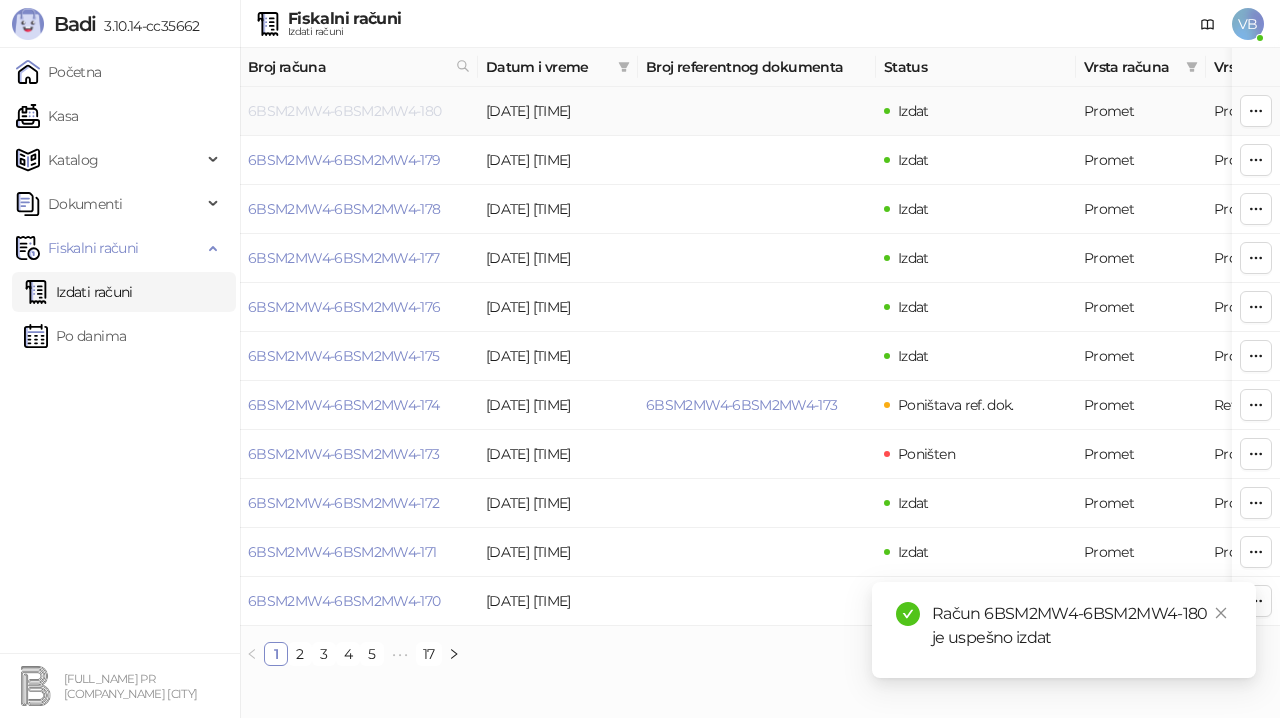 click on "6BSM2MW4-6BSM2MW4-180" at bounding box center (345, 111) 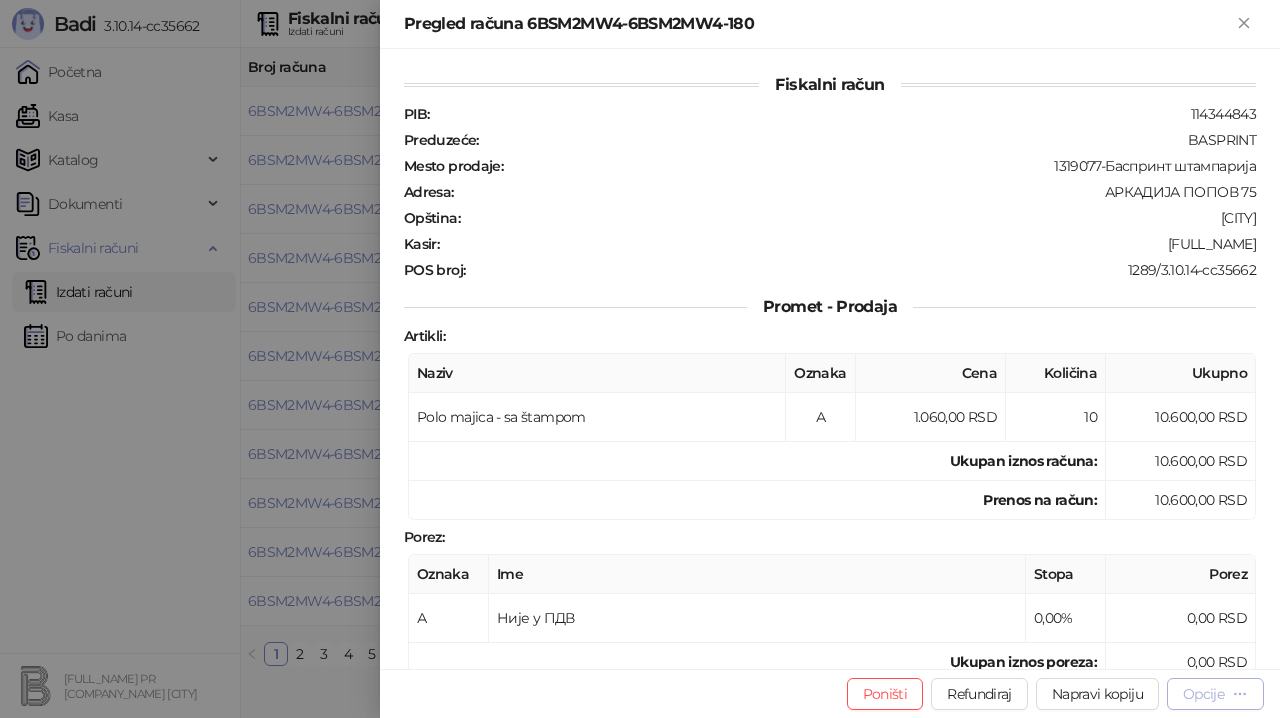 click on "Opcije" at bounding box center (1203, 694) 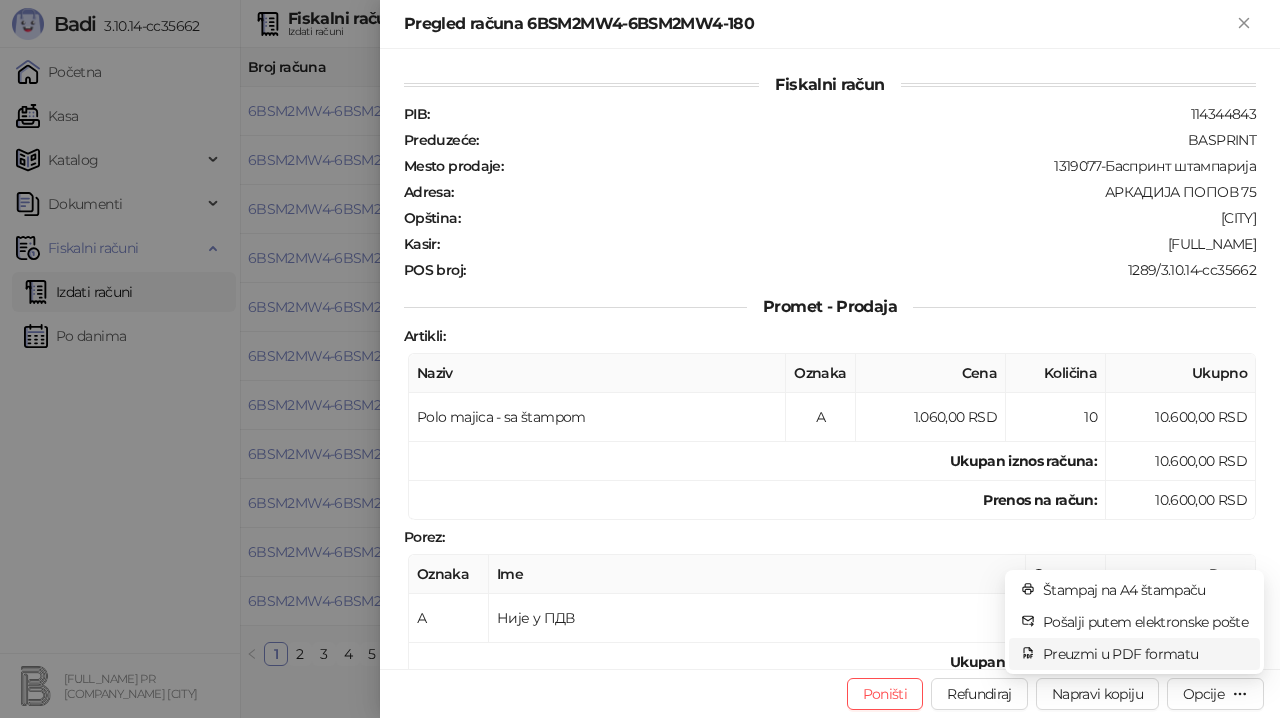 click on "Preuzmi u PDF formatu" at bounding box center [1145, 654] 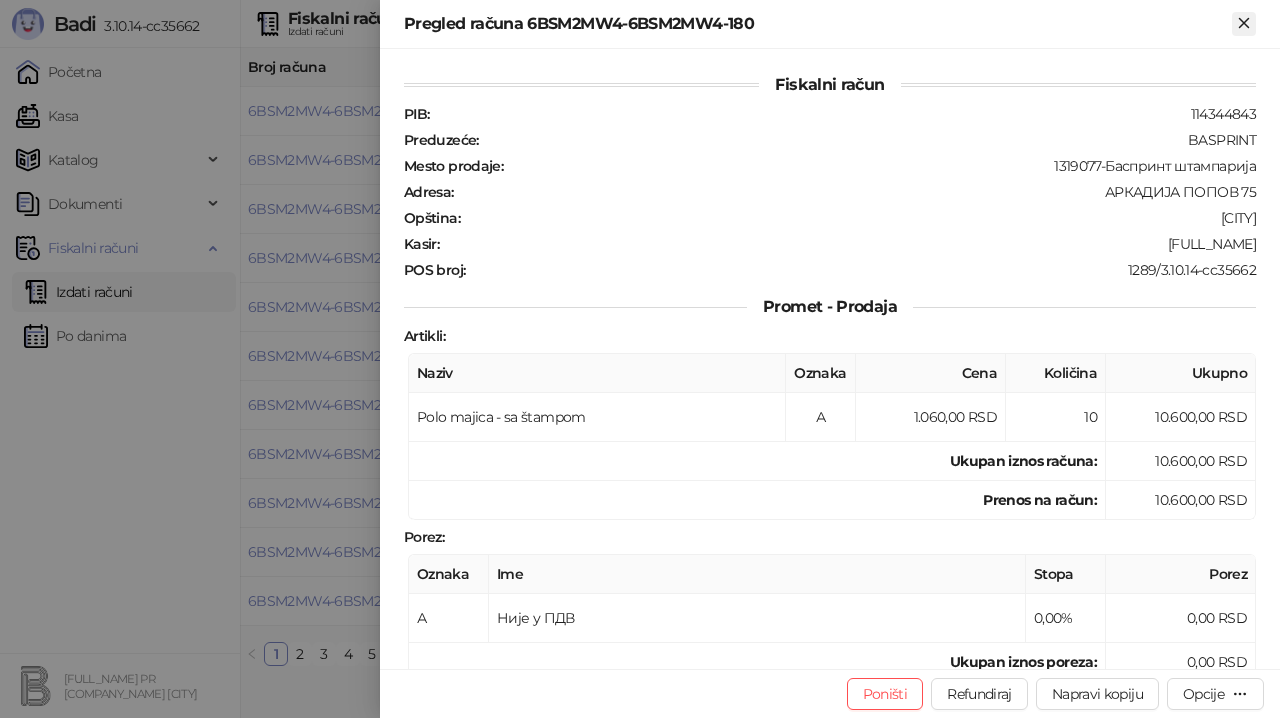 click 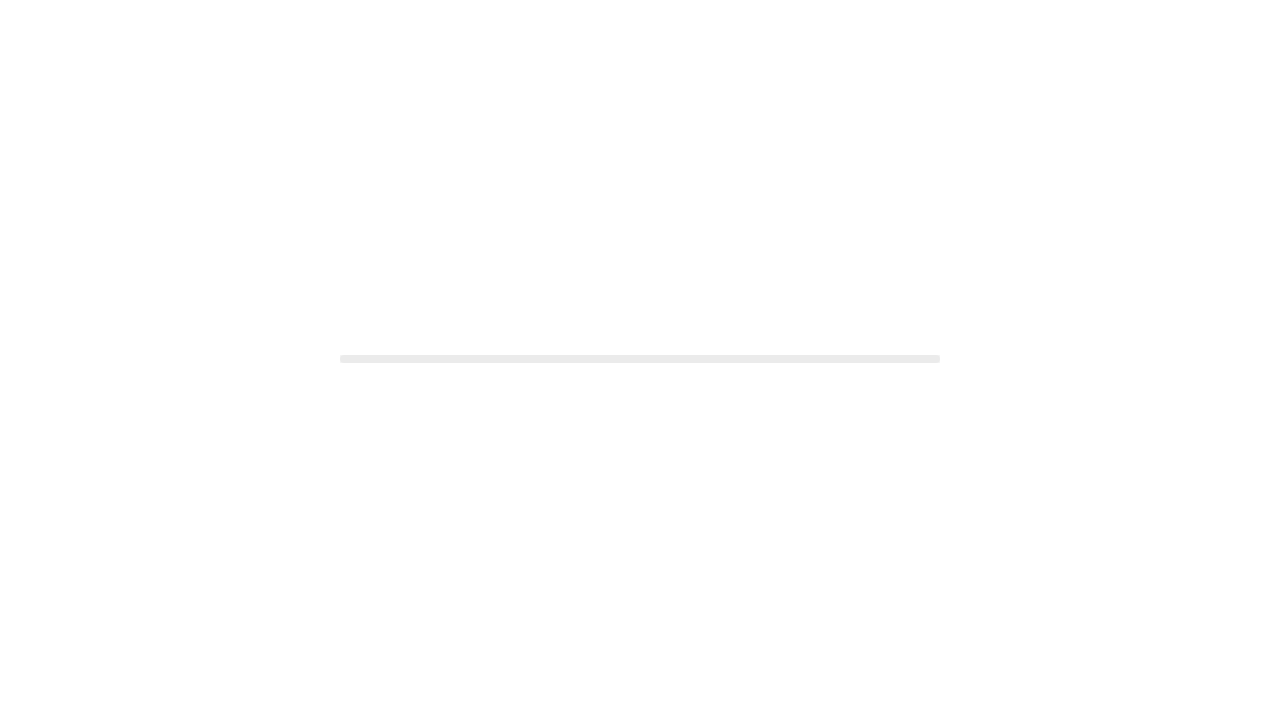 scroll, scrollTop: 0, scrollLeft: 0, axis: both 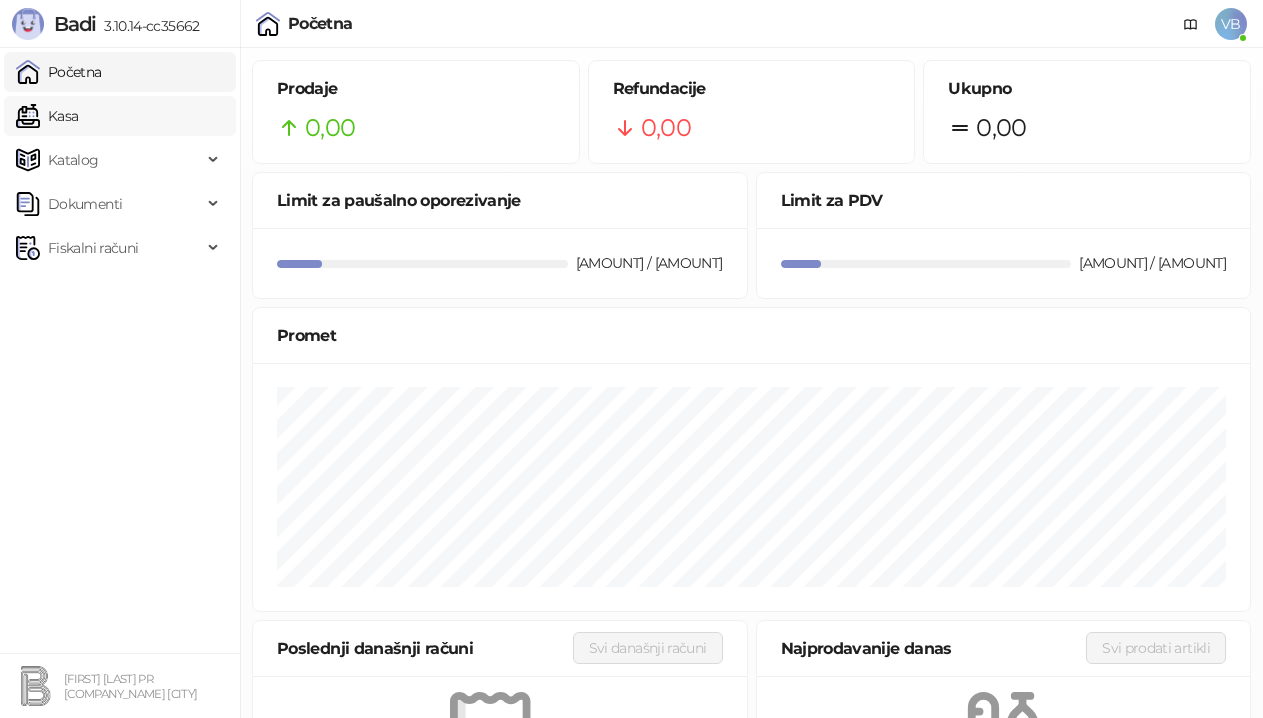 click on "Kasa" at bounding box center (47, 116) 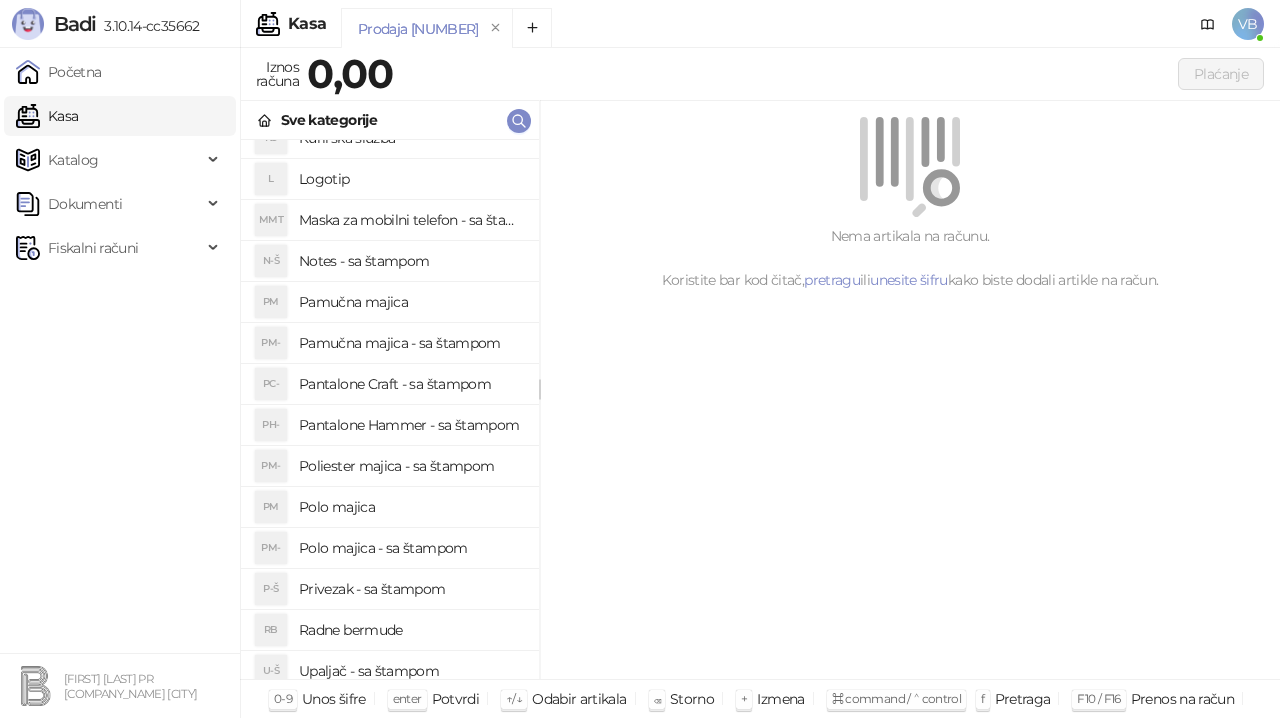 scroll, scrollTop: 230, scrollLeft: 0, axis: vertical 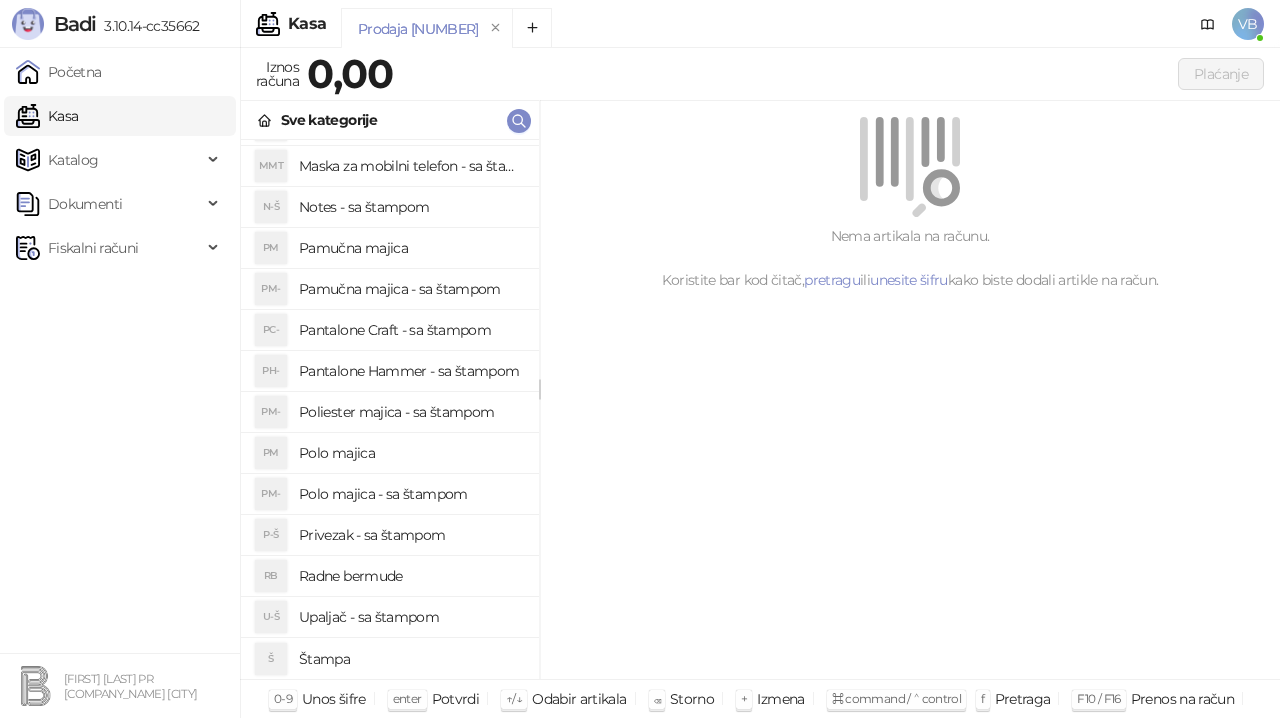 click on "Polo majica - sa štampom" at bounding box center [411, 494] 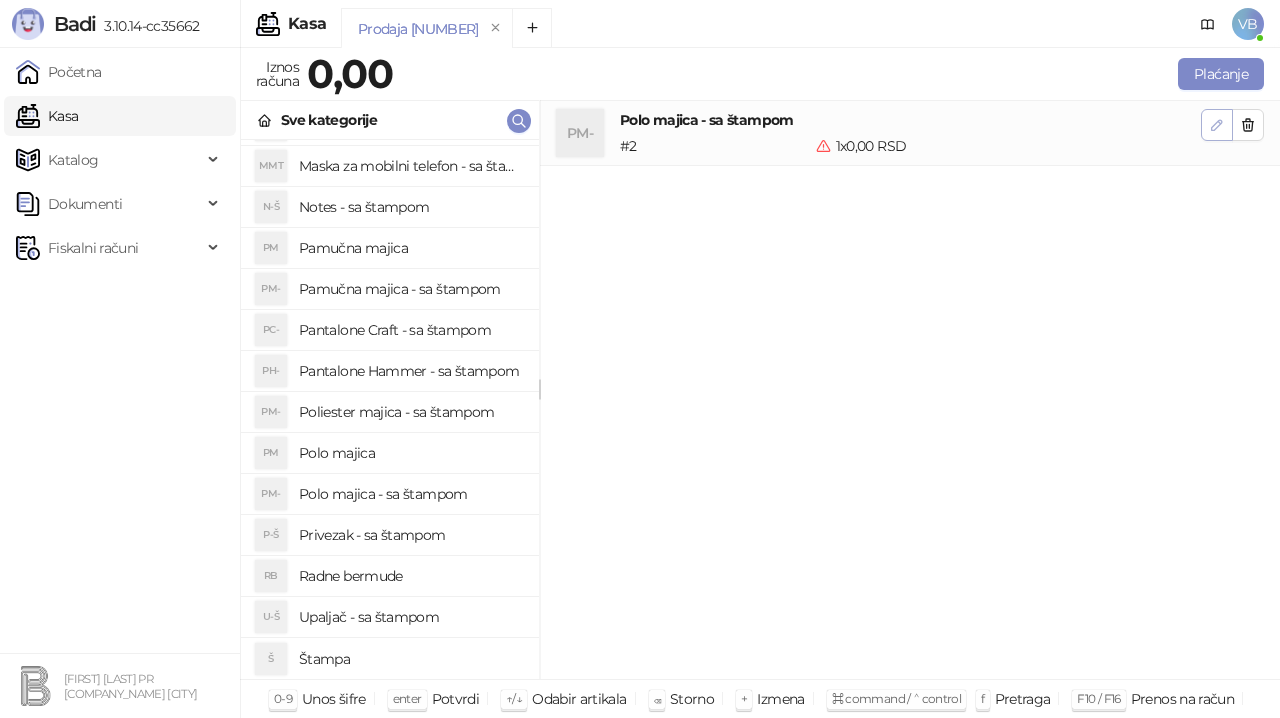 click 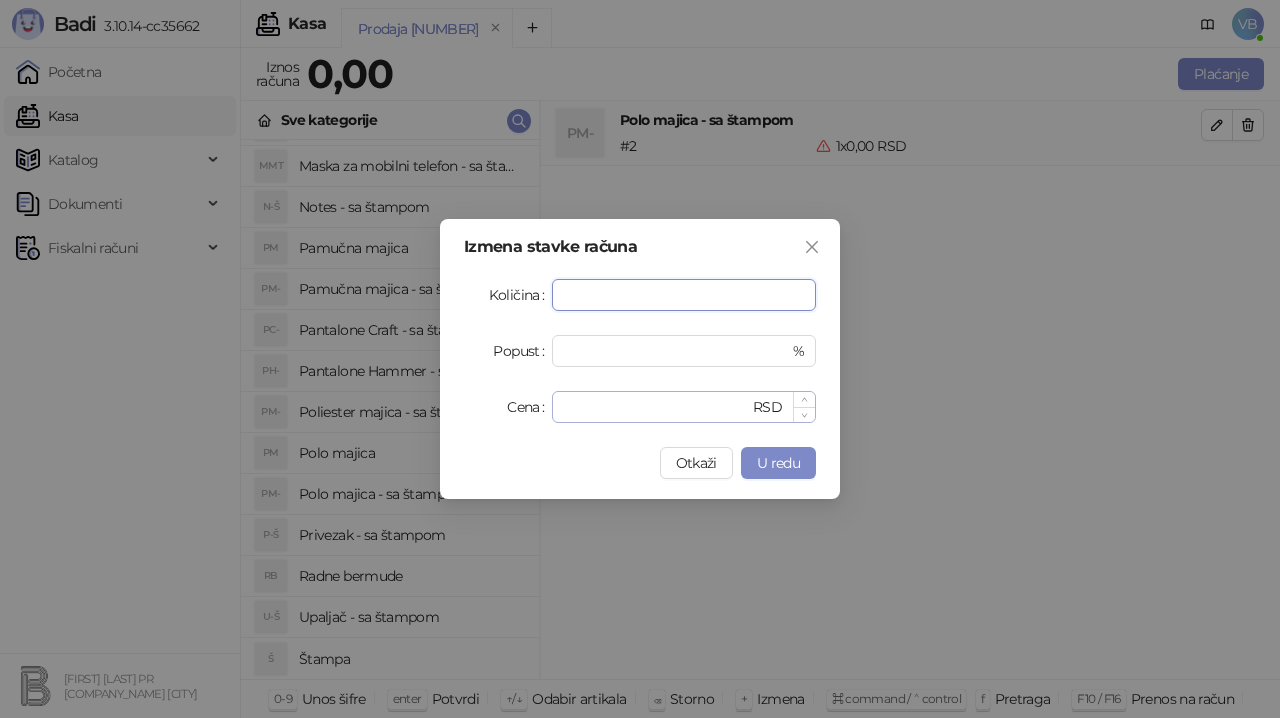 type on "**" 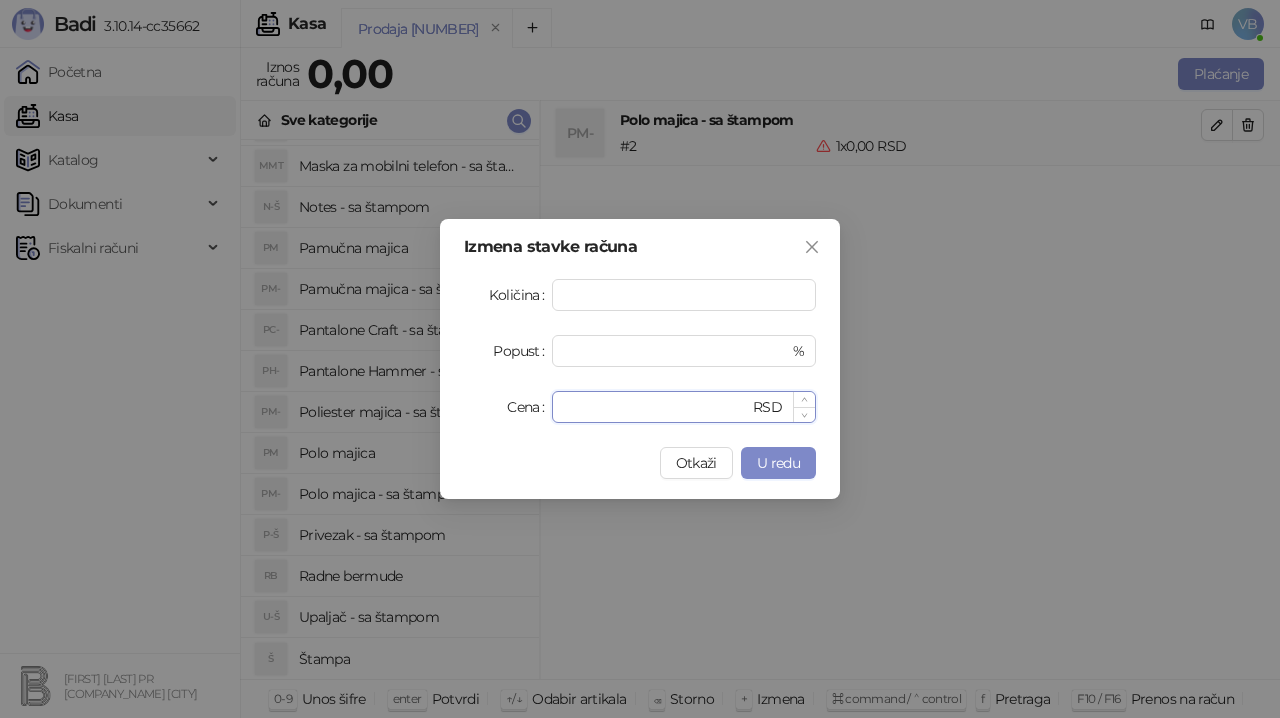 click on "*" at bounding box center (656, 407) 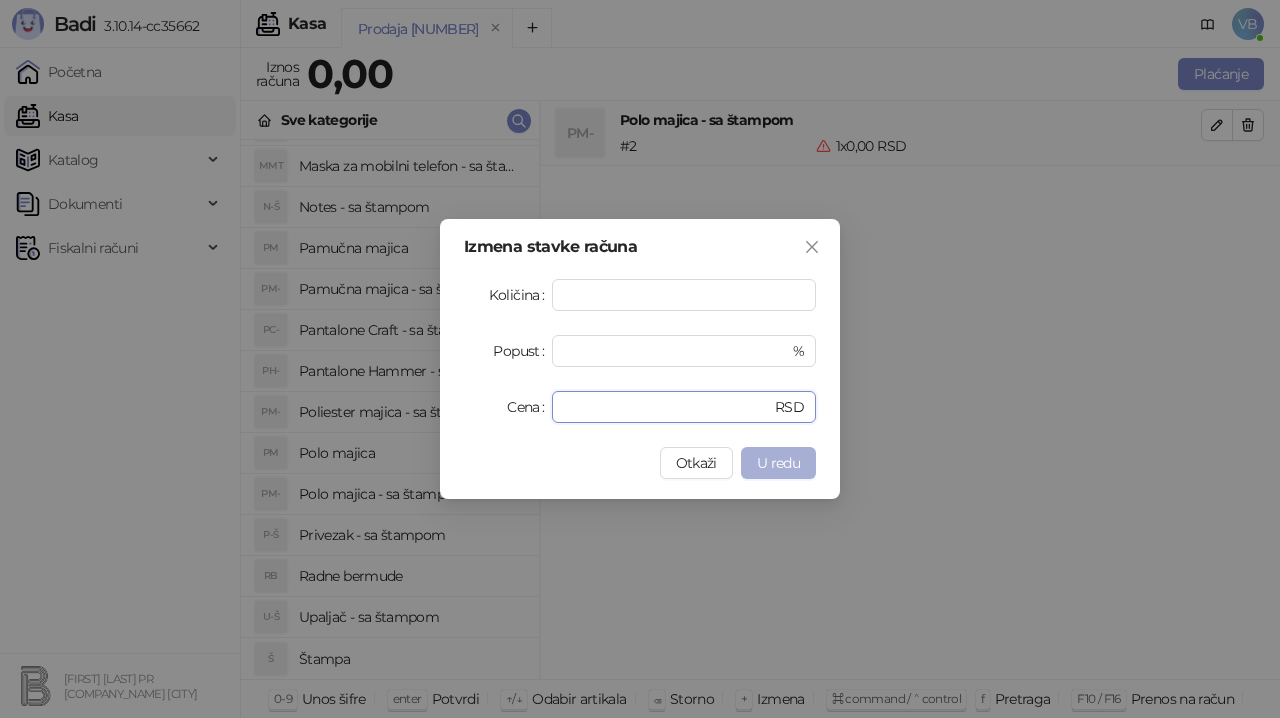 type on "***" 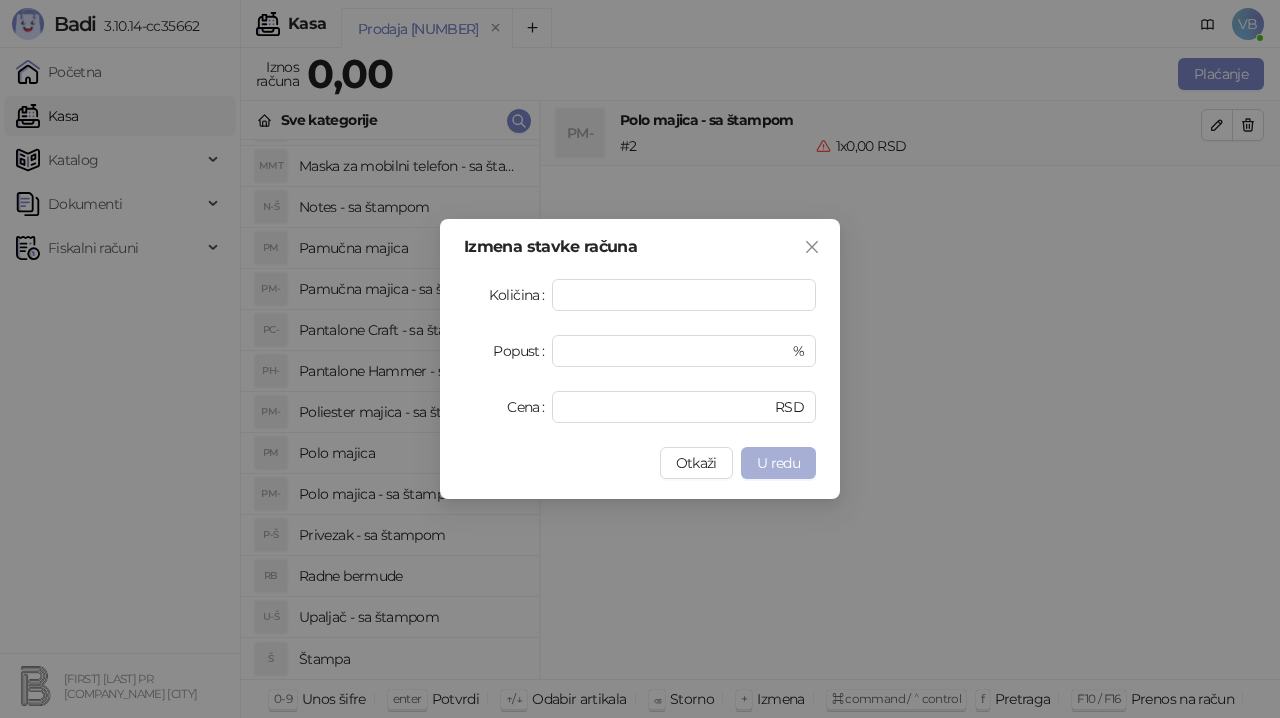 click on "U redu" at bounding box center (778, 463) 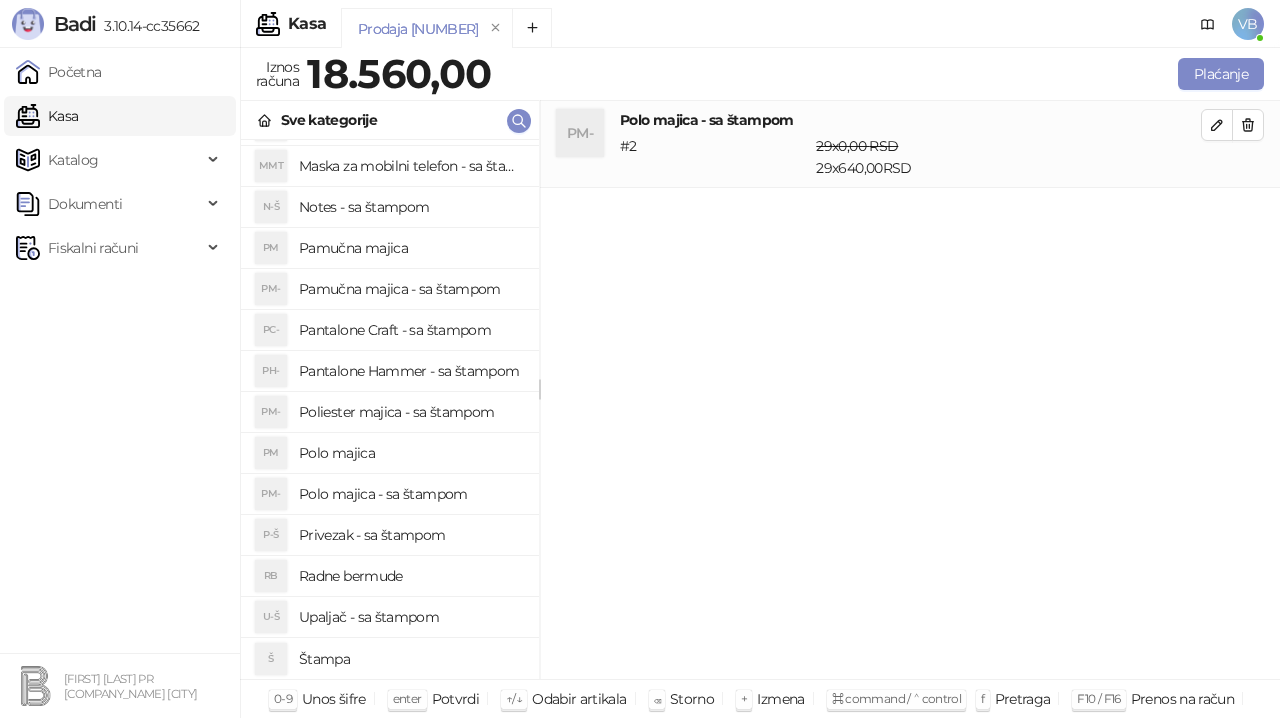 click on "Polo majica - sa štampom" at bounding box center (411, 494) 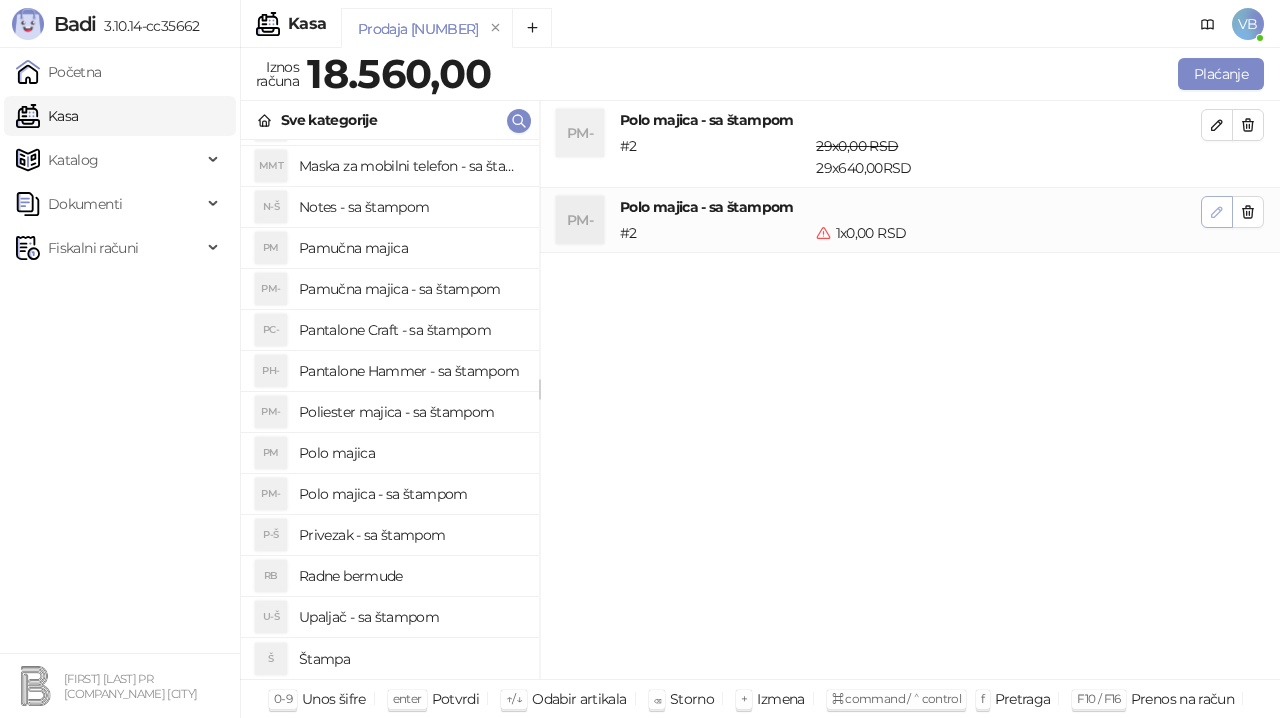 click 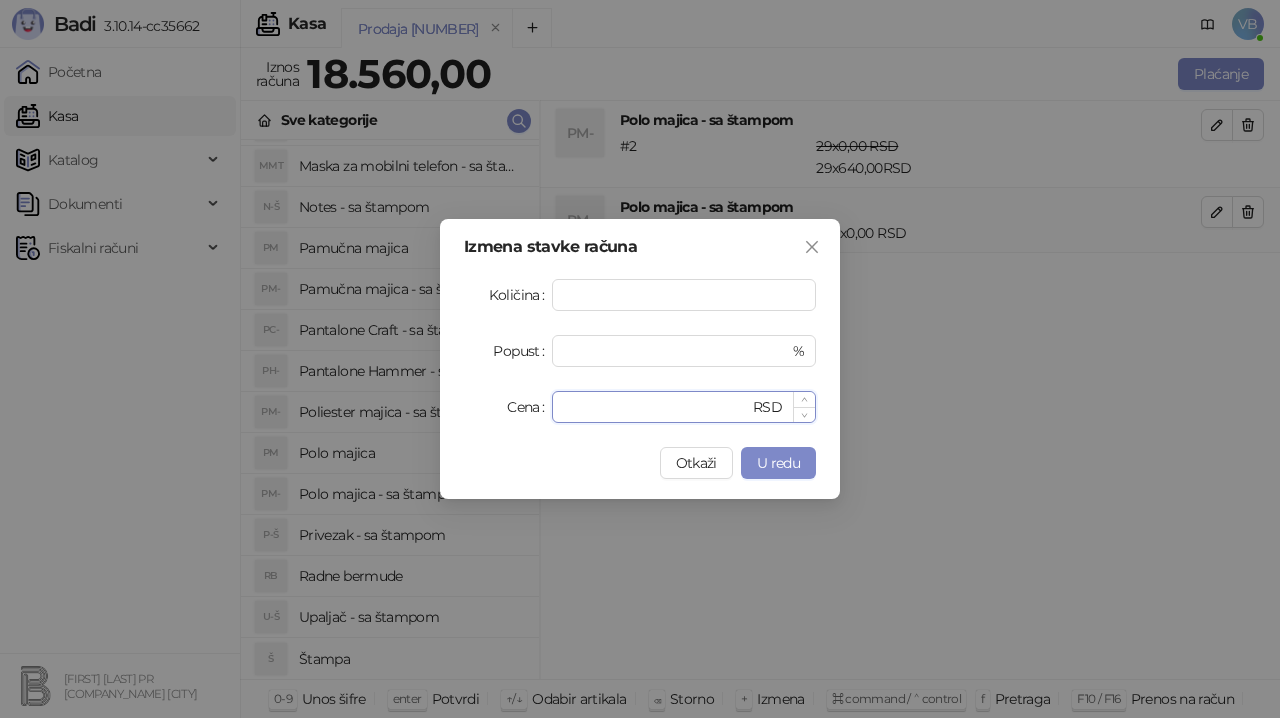 click on "*" at bounding box center [656, 407] 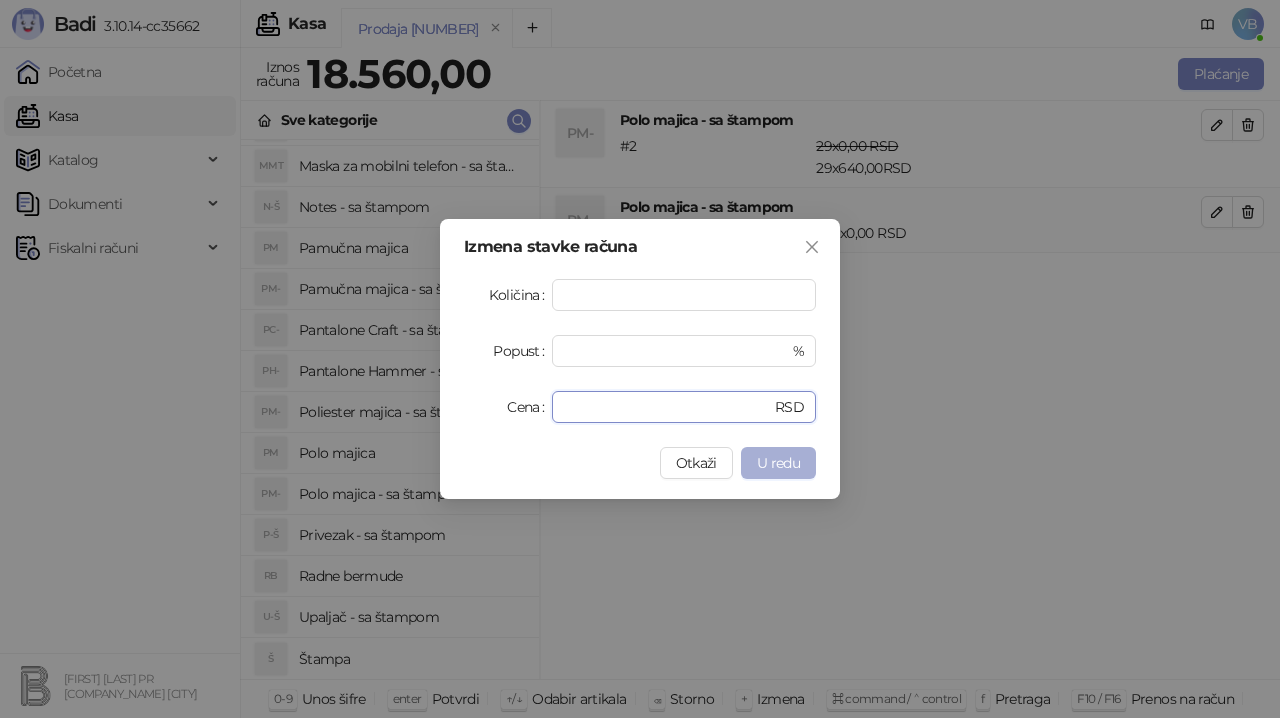 type on "***" 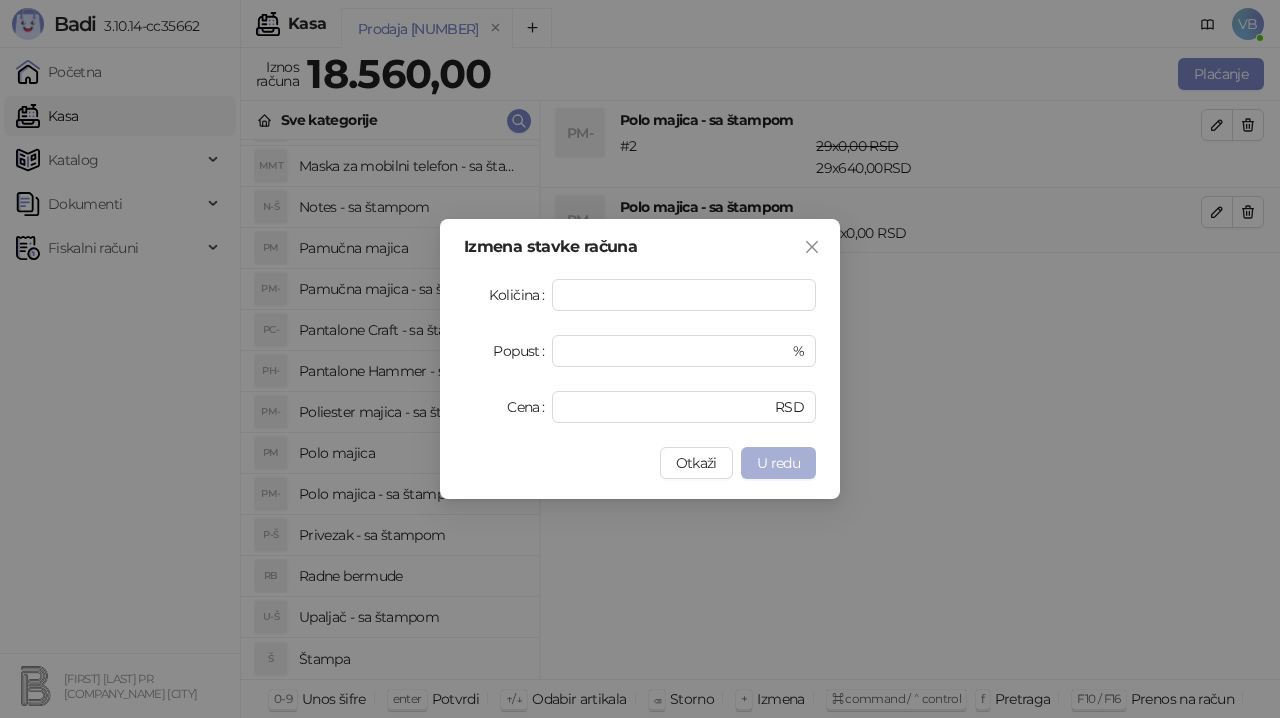 click on "U redu" at bounding box center [778, 463] 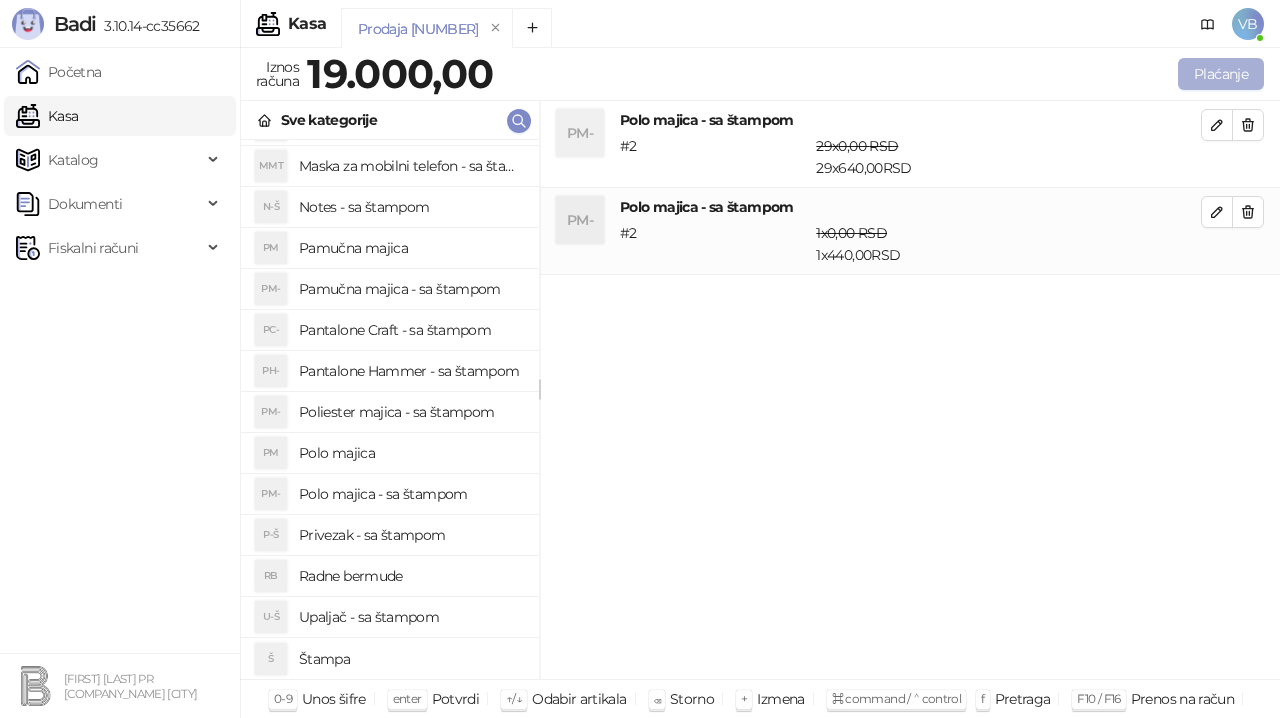 click on "Plaćanje" at bounding box center [1221, 74] 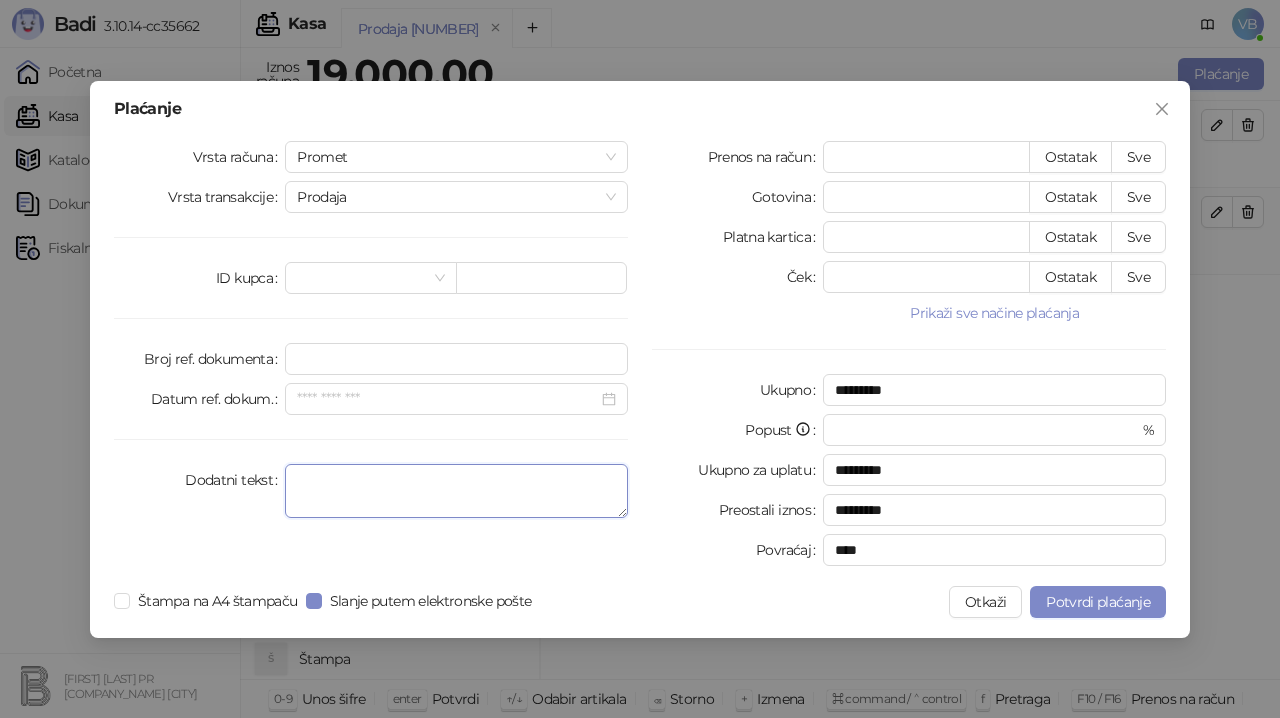 click on "Dodatni tekst" at bounding box center [456, 491] 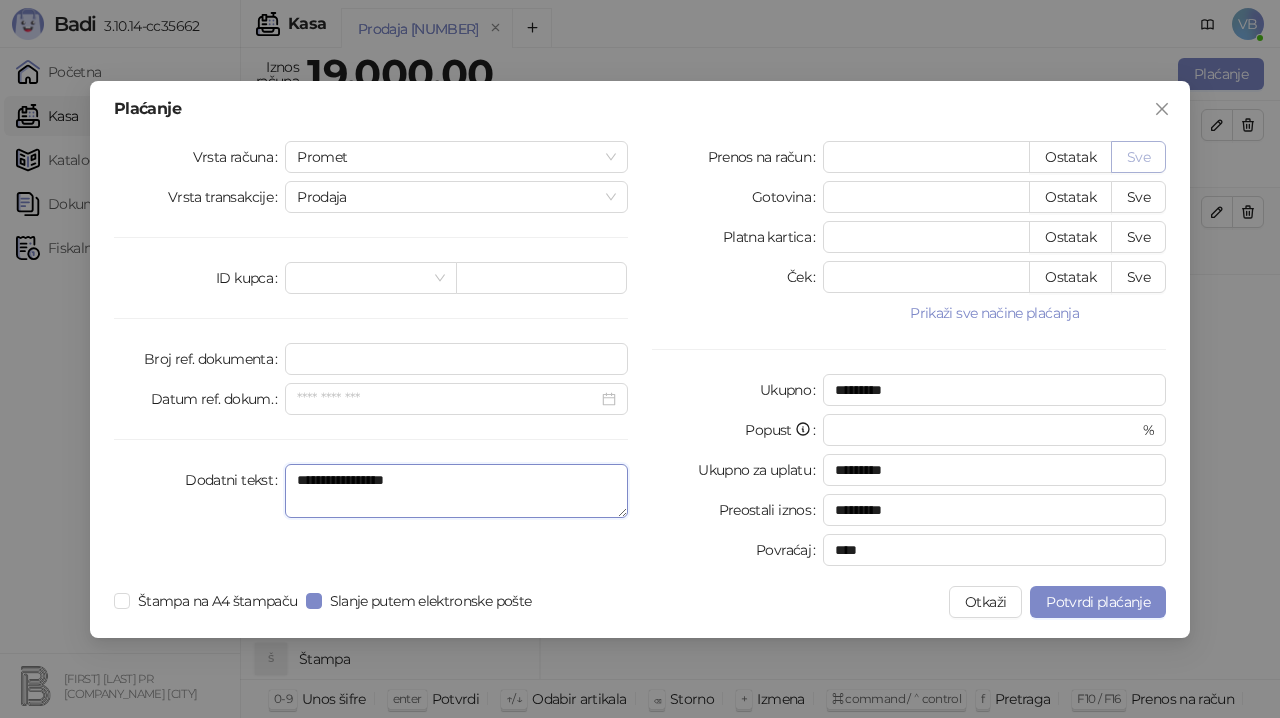 type on "**********" 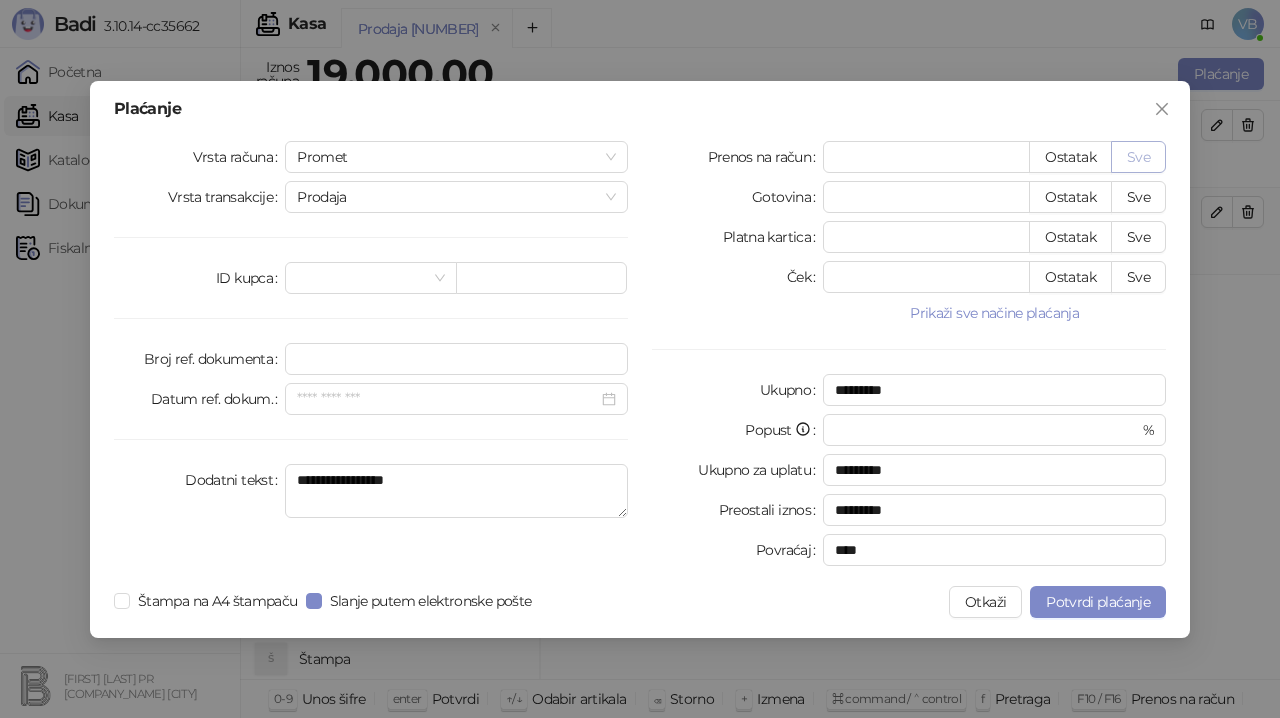 click on "Sve" at bounding box center (1138, 157) 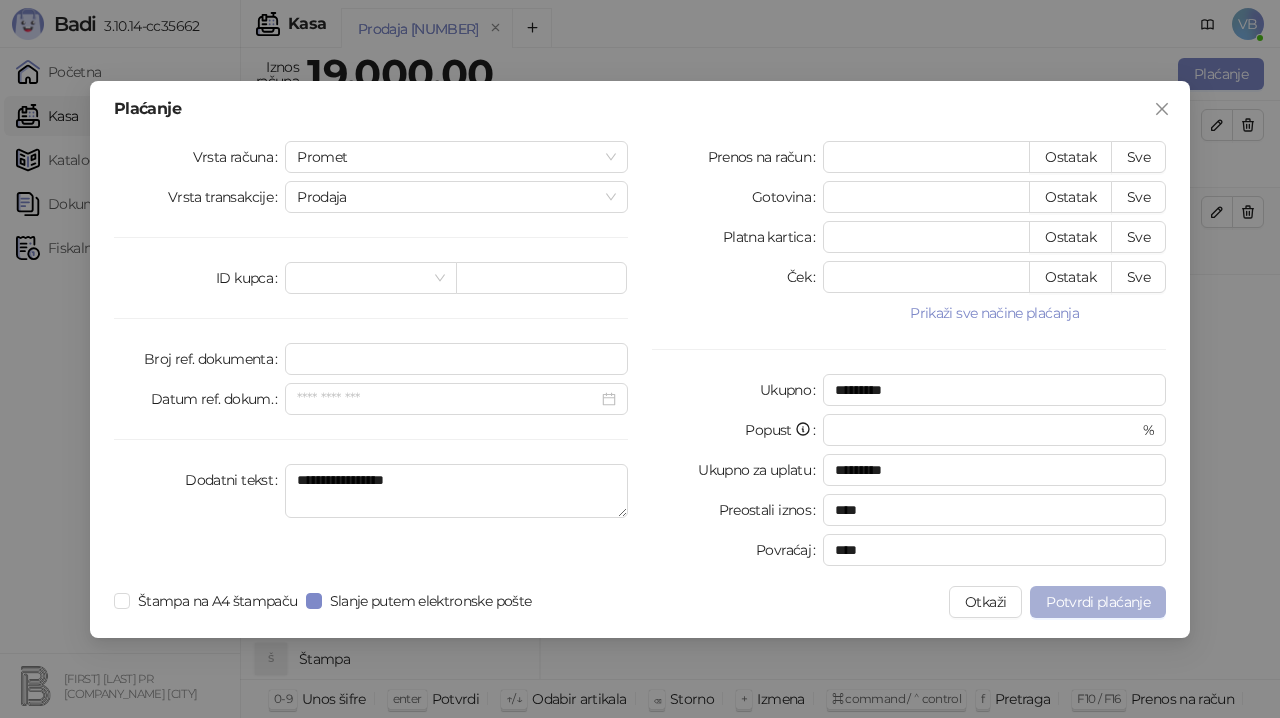 click on "Potvrdi plaćanje" at bounding box center (1098, 602) 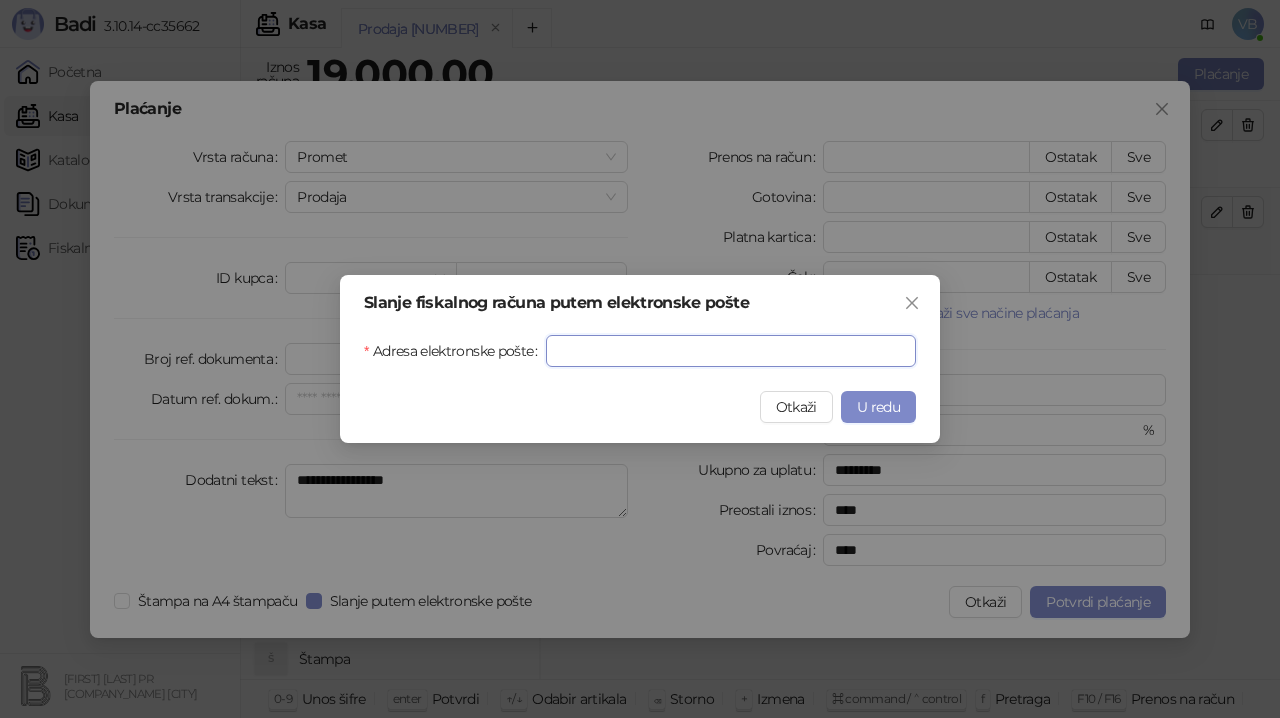 click on "Adresa elektronske pošte" at bounding box center (731, 351) 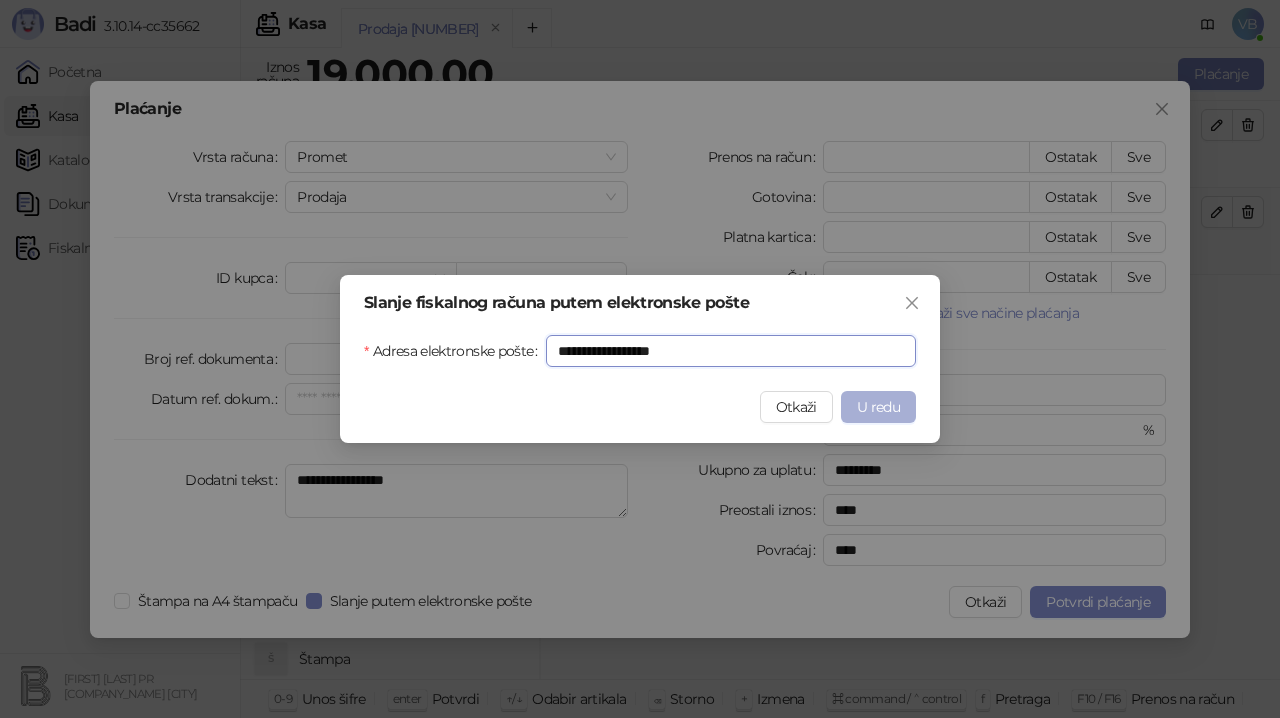 type on "**********" 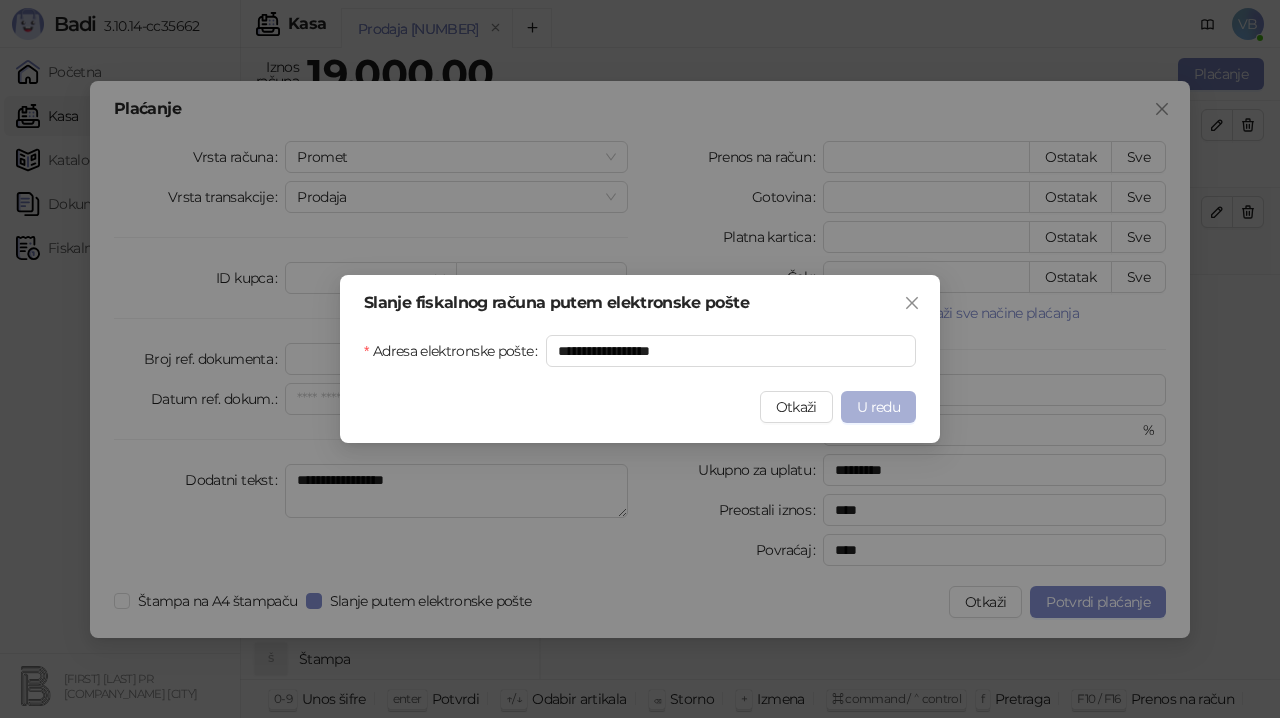 click on "U redu" at bounding box center [878, 407] 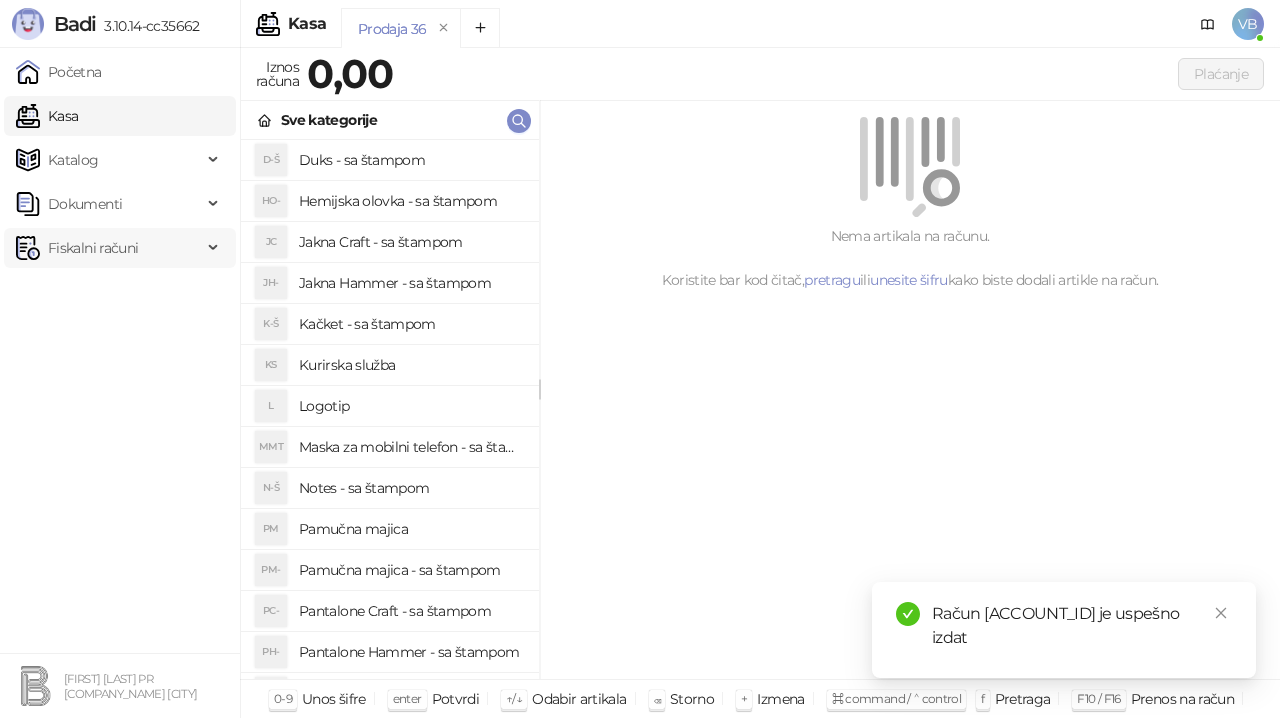click on "Fiskalni računi" at bounding box center [93, 248] 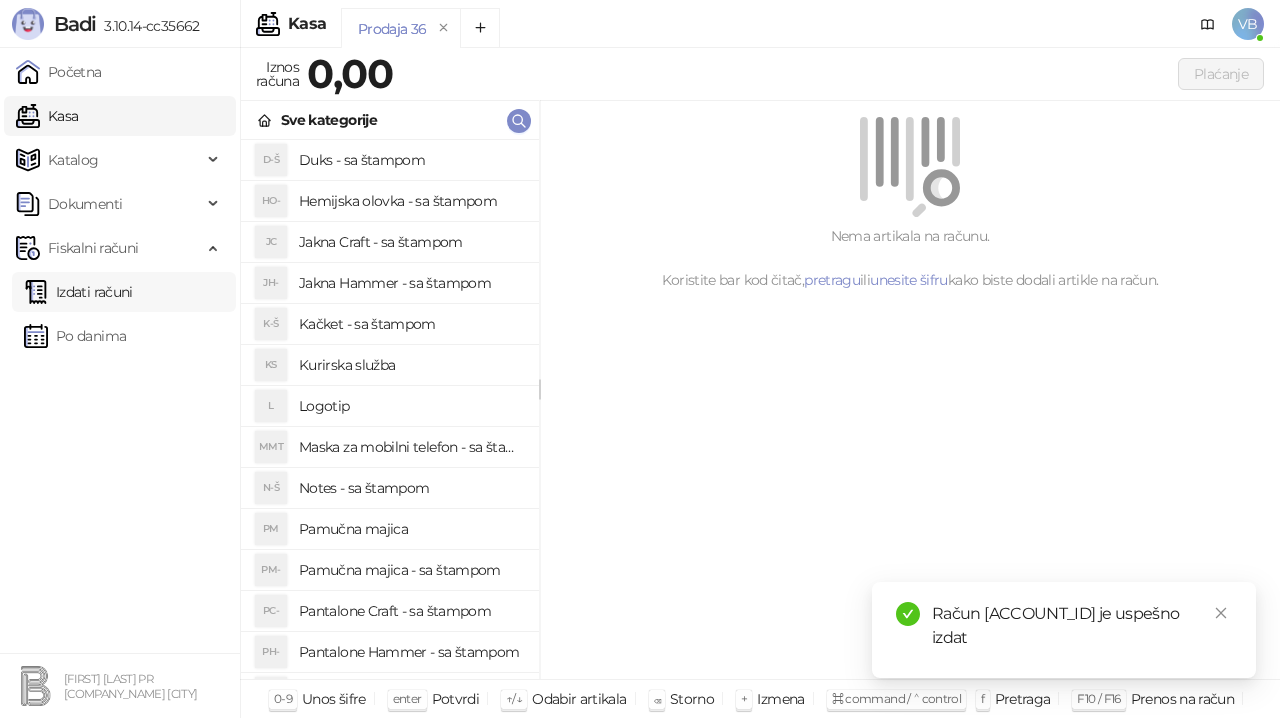 click on "Izdati računi" at bounding box center [78, 292] 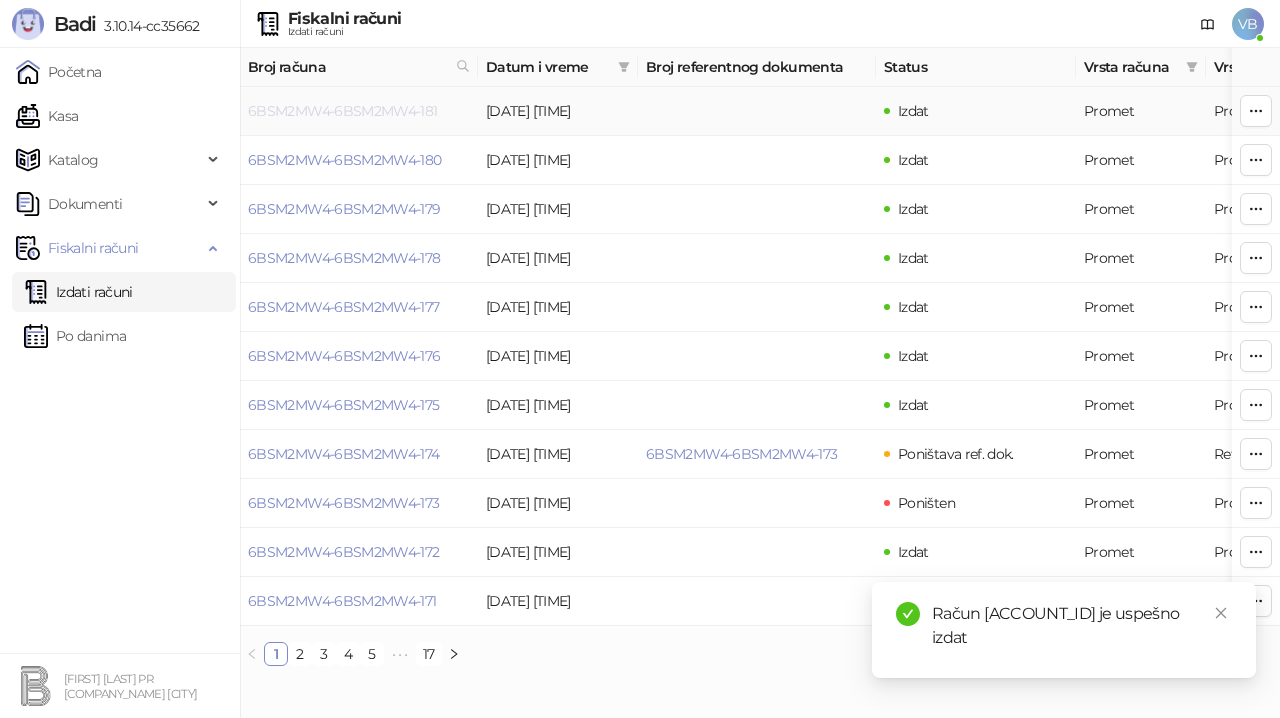 click on "6BSM2MW4-6BSM2MW4-181" at bounding box center (343, 111) 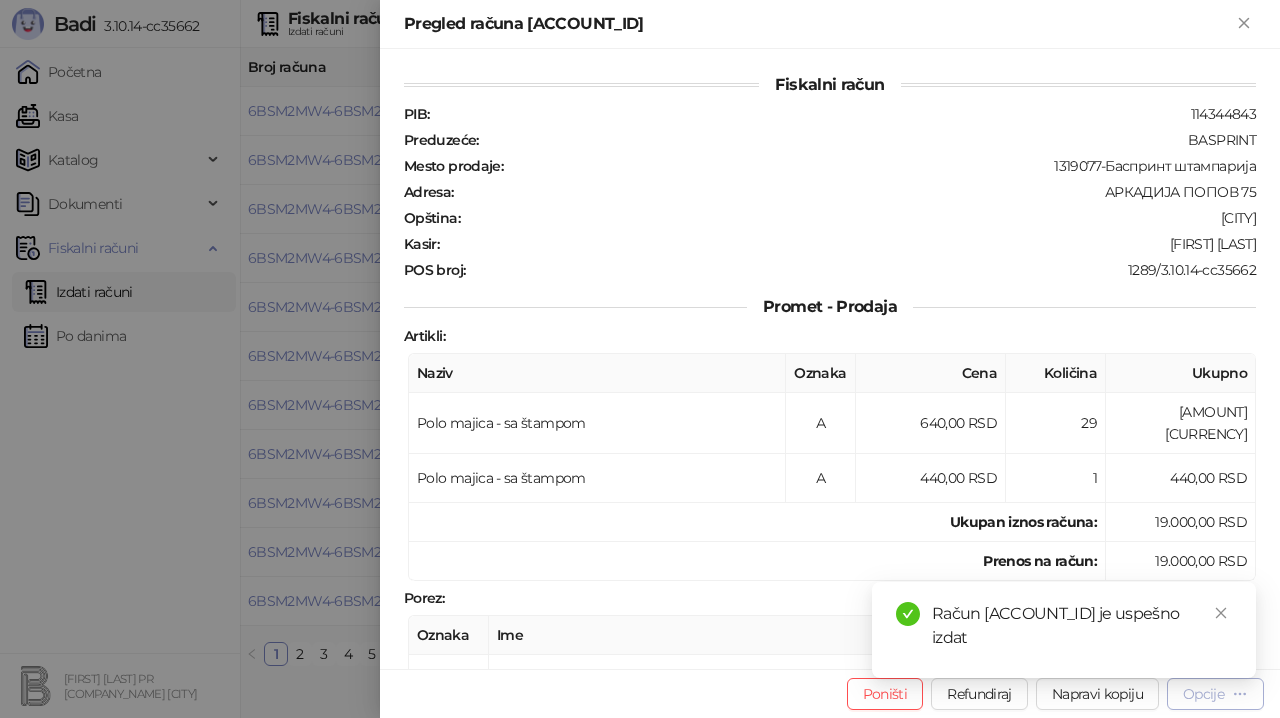 click on "Opcije" at bounding box center (1203, 694) 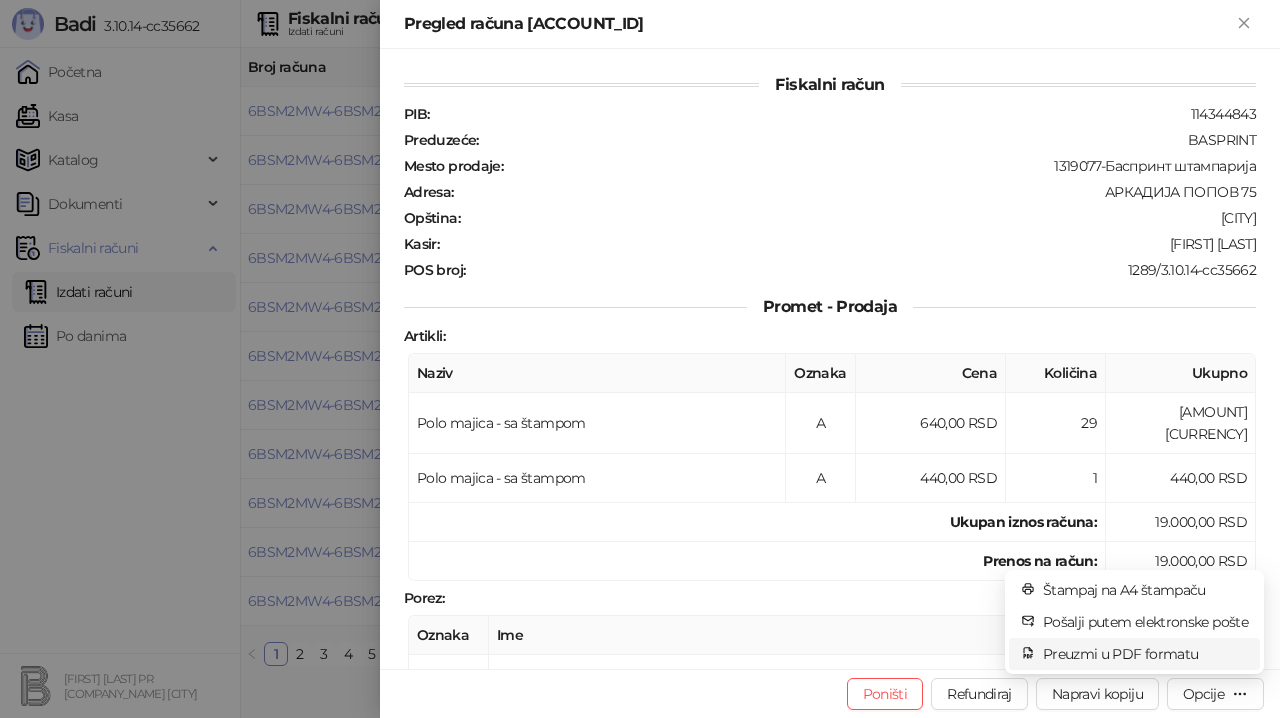 click on "Preuzmi u PDF formatu" at bounding box center (1145, 654) 